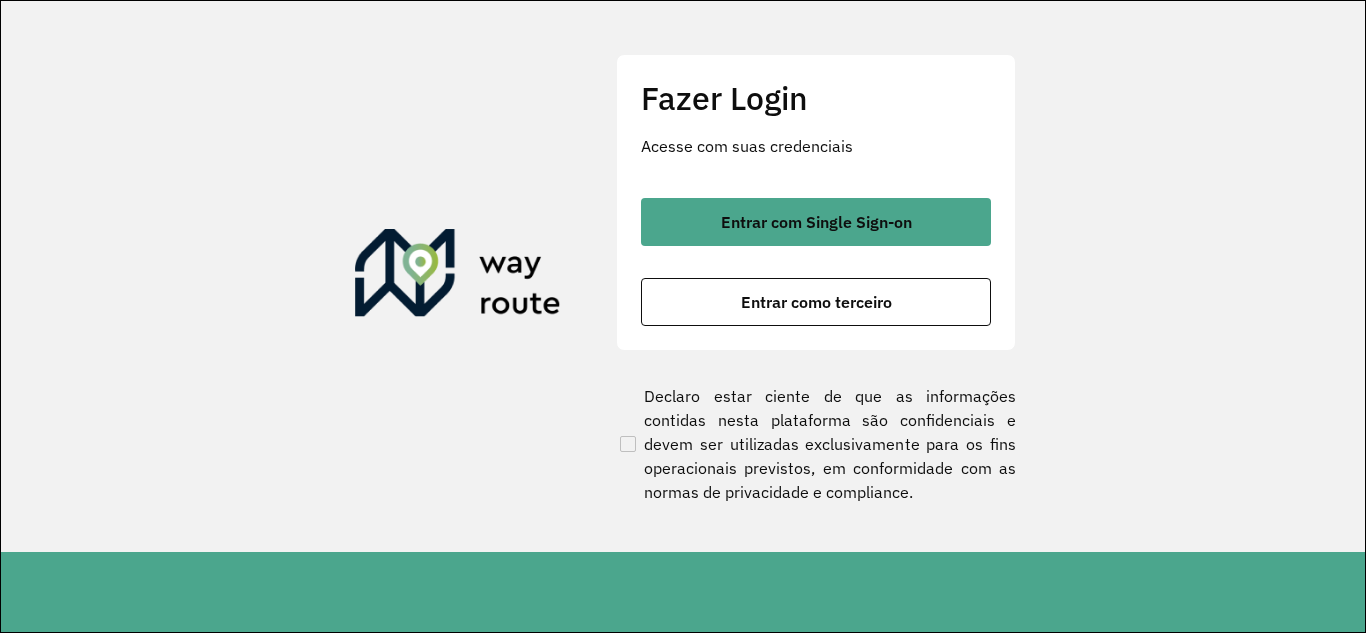 scroll, scrollTop: 0, scrollLeft: 0, axis: both 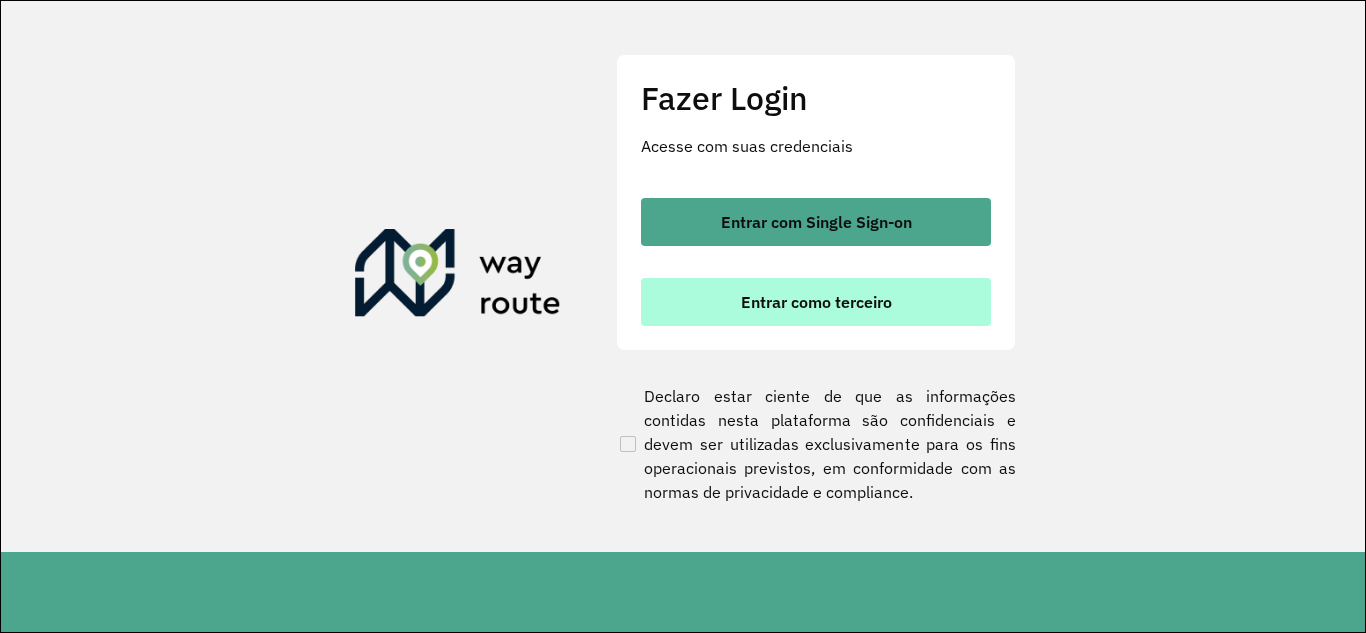 click on "Entrar como terceiro" at bounding box center (816, 302) 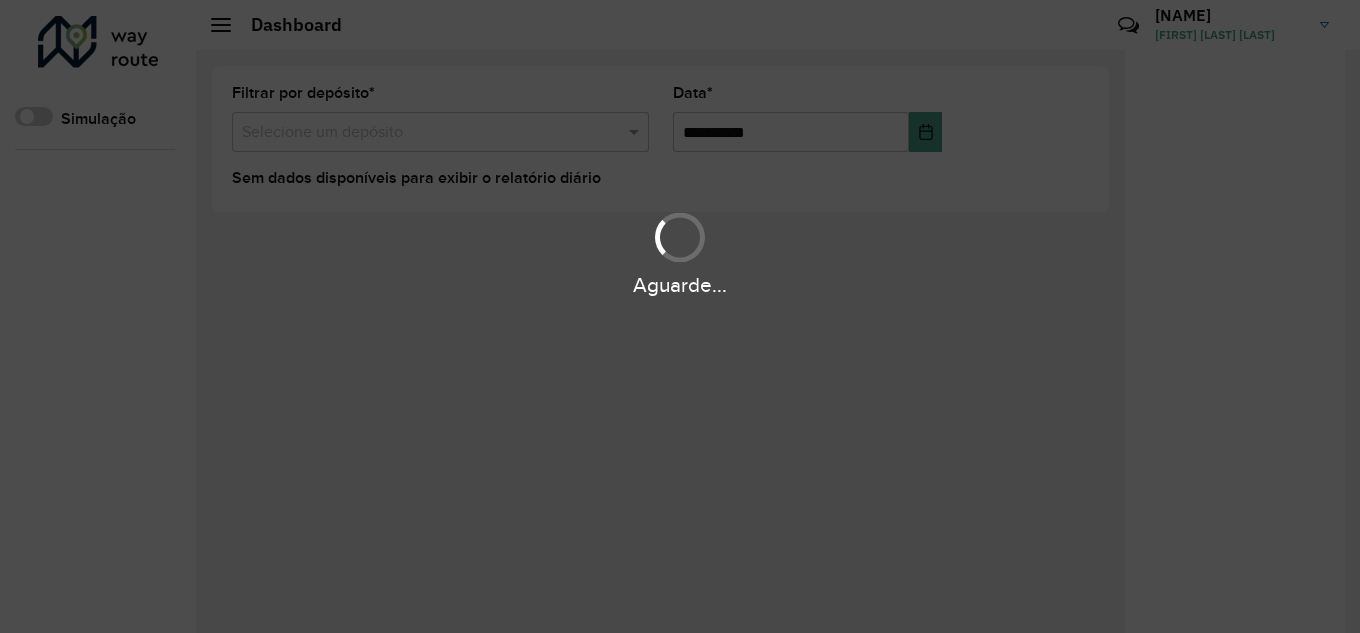 scroll, scrollTop: 0, scrollLeft: 0, axis: both 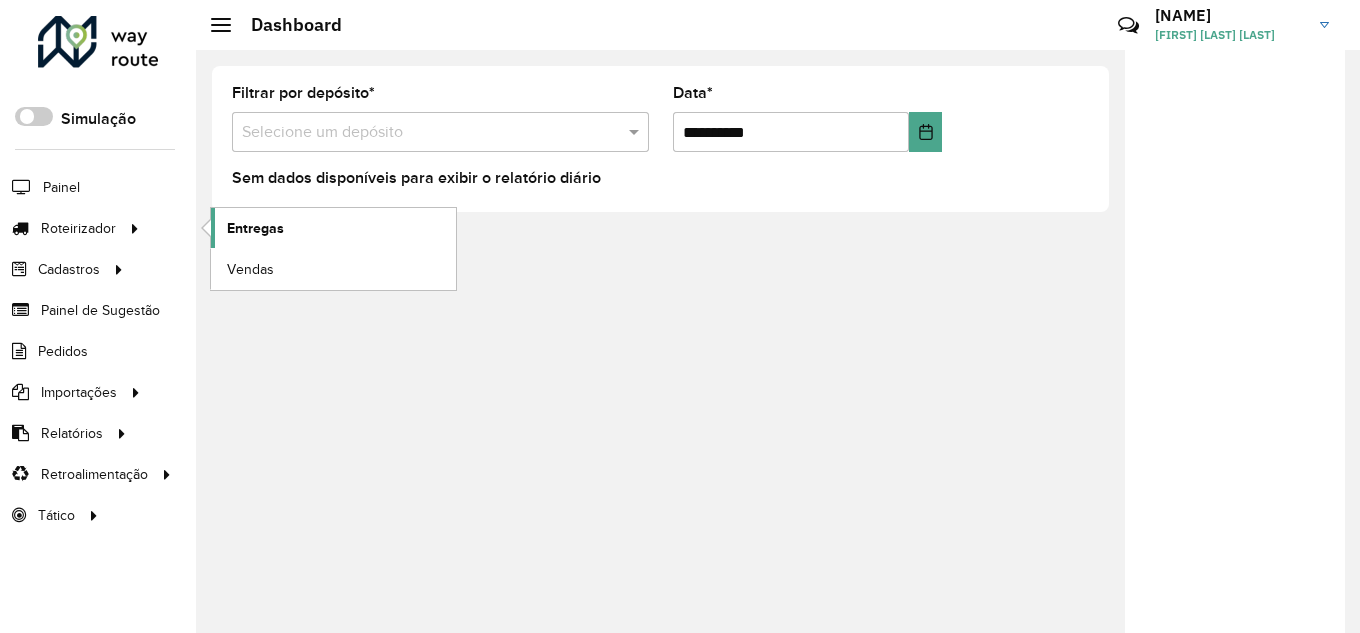 click on "Entregas" 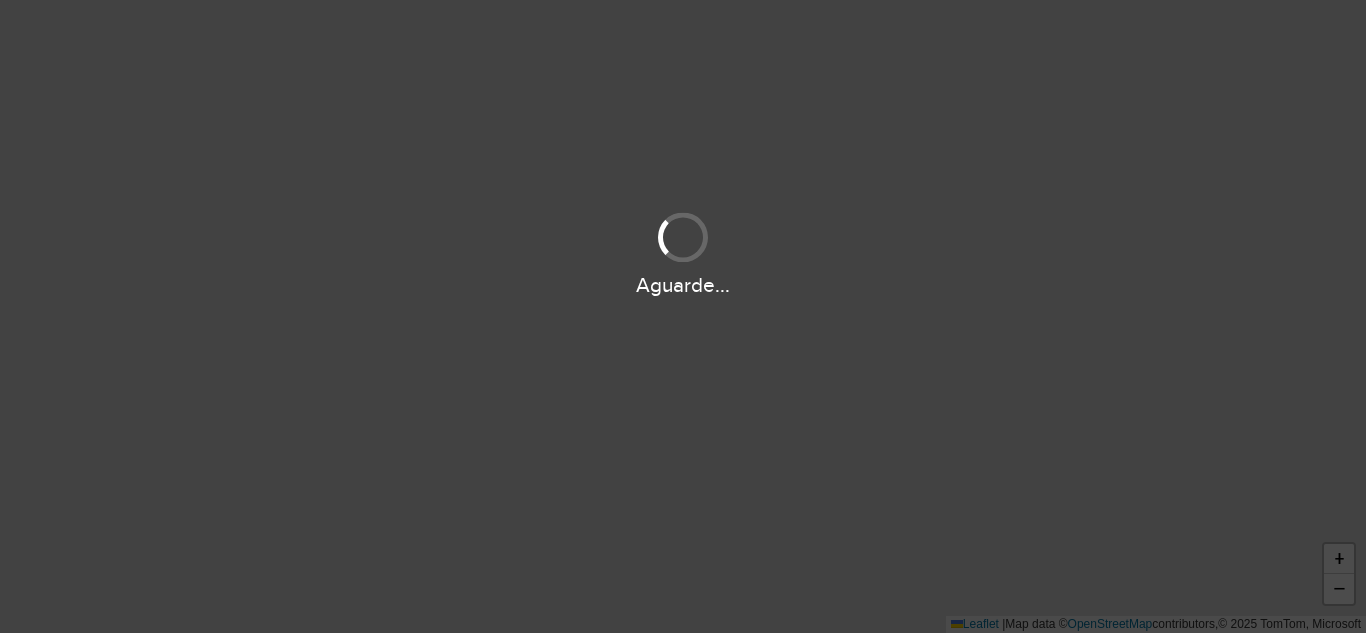 scroll, scrollTop: 0, scrollLeft: 0, axis: both 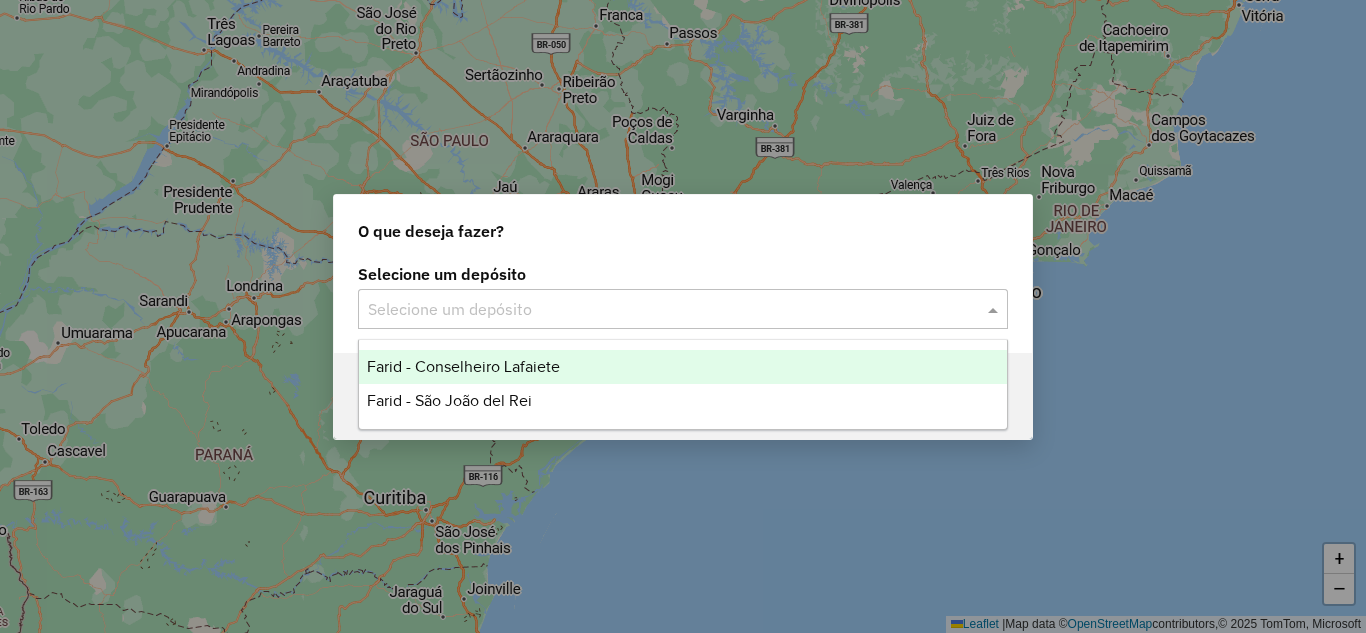 click 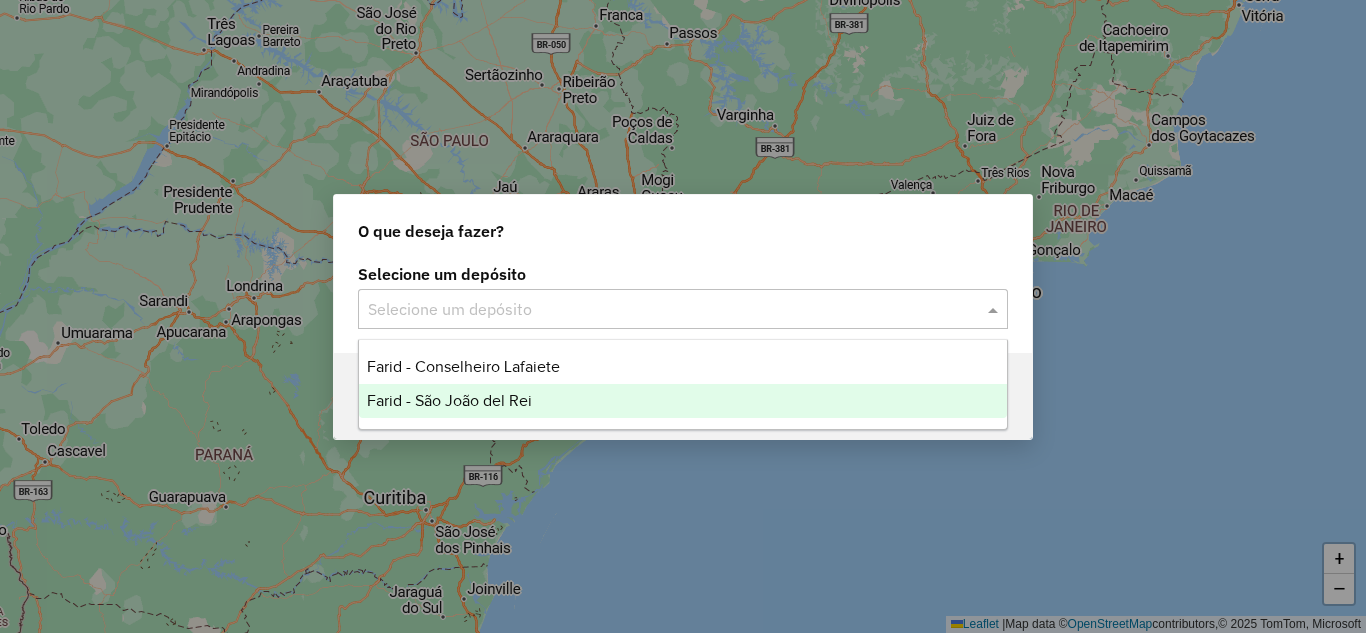 click on "Farid - São João del Rei" at bounding box center (449, 400) 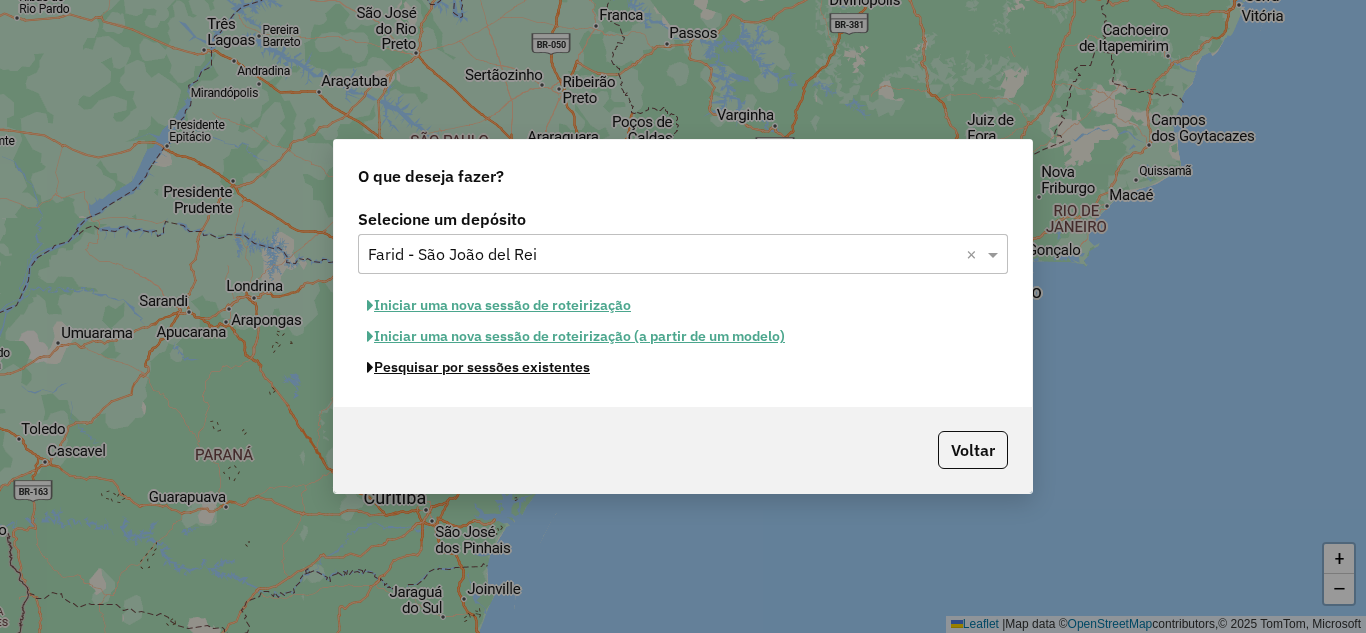 click on "Pesquisar por sessões existentes" 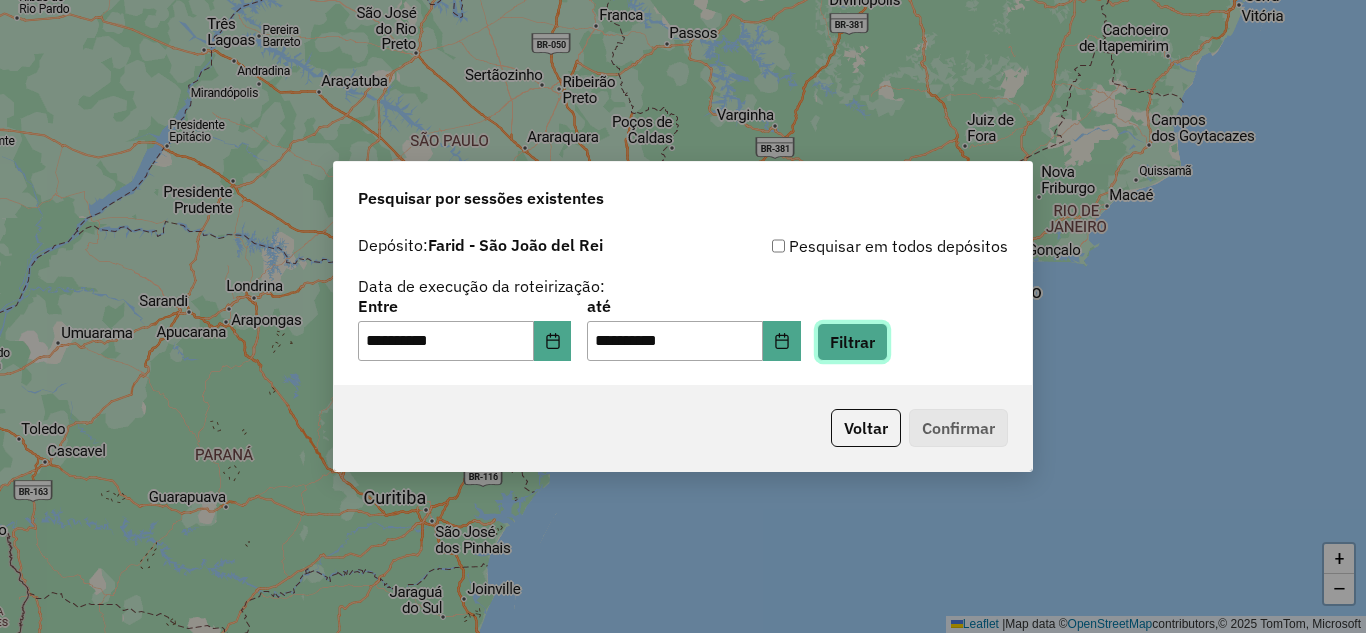 click on "Filtrar" 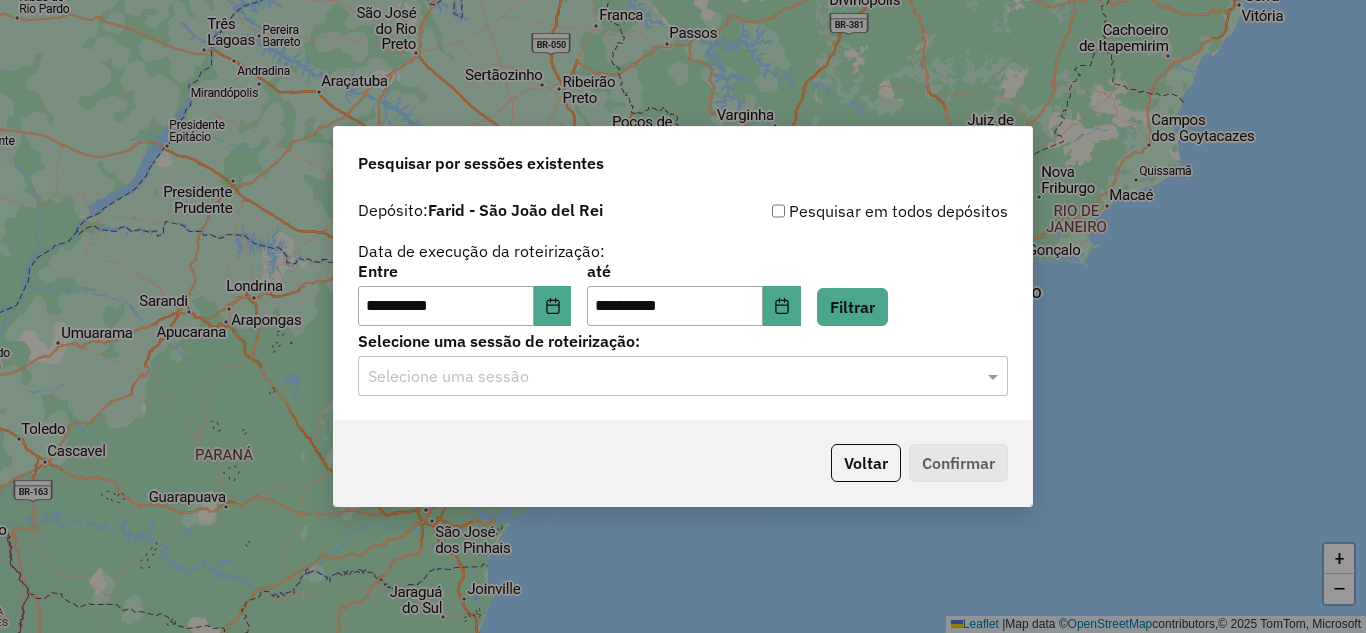 click 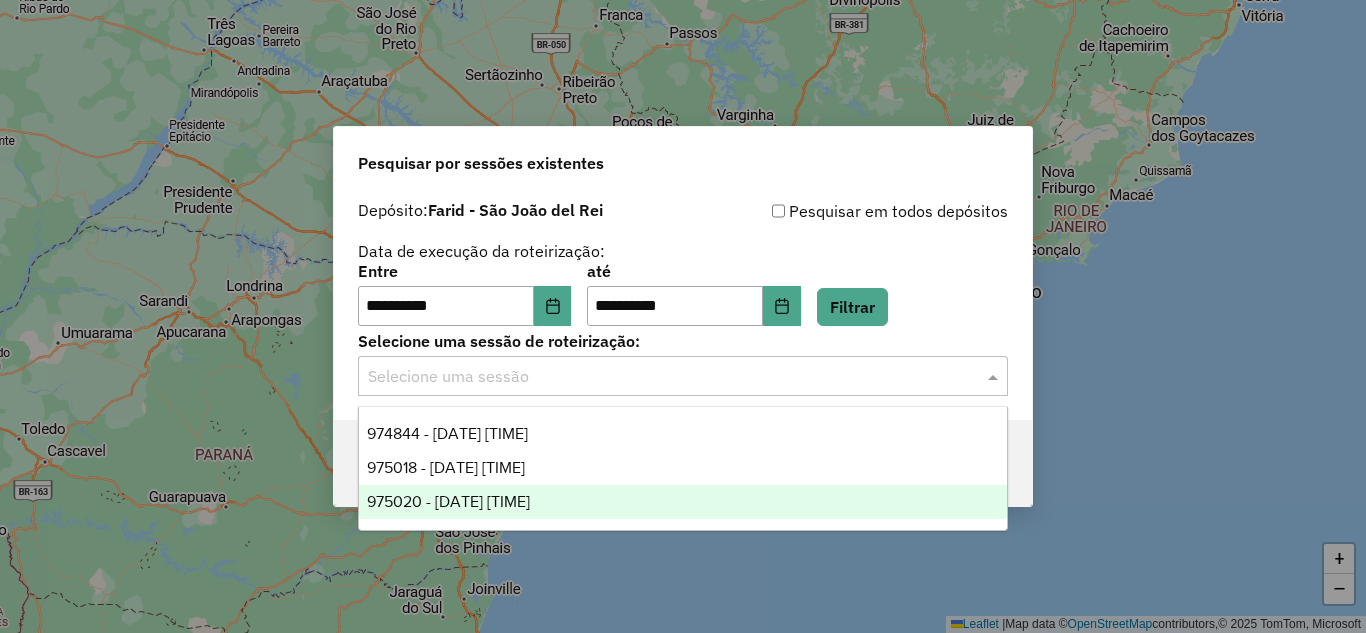 click on "975020 - 05/08/2025 18:53" at bounding box center (683, 502) 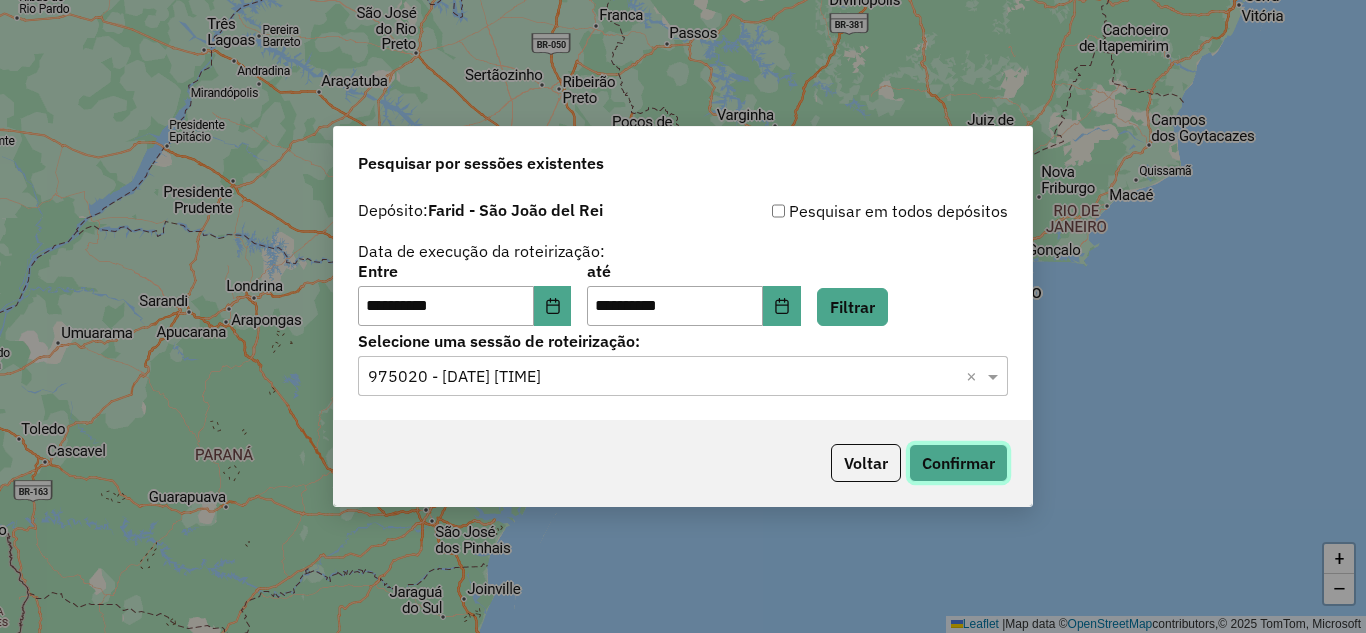 click on "Confirmar" 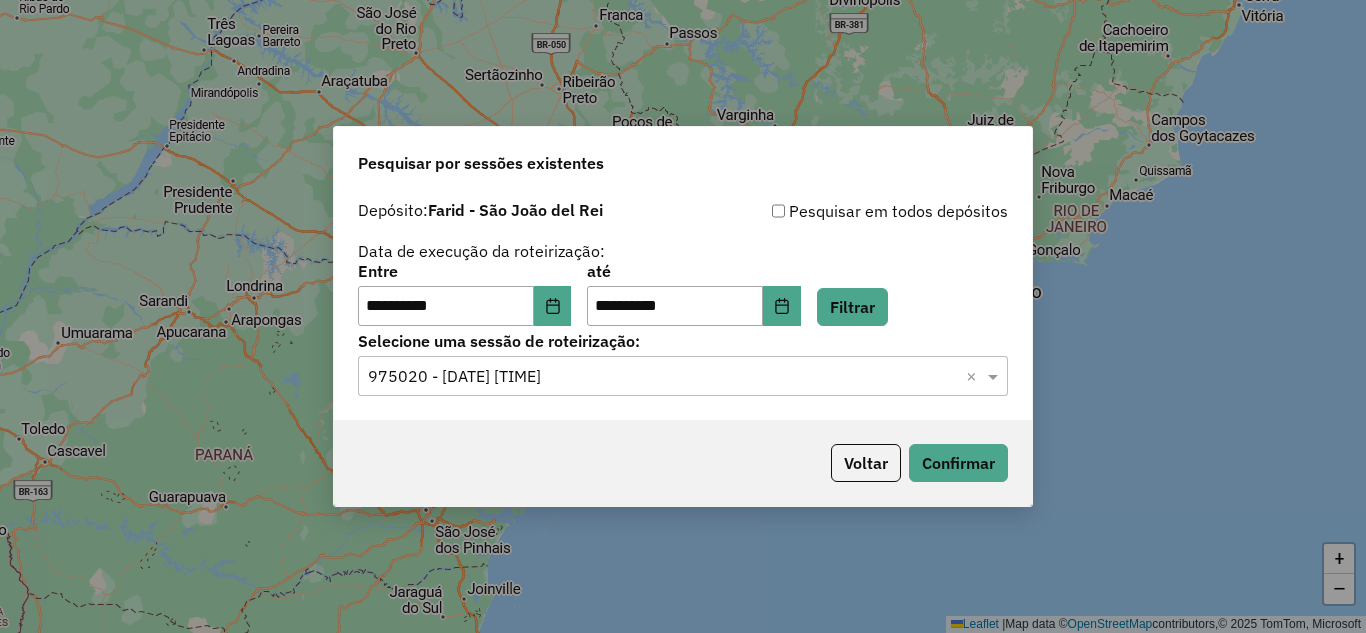 click 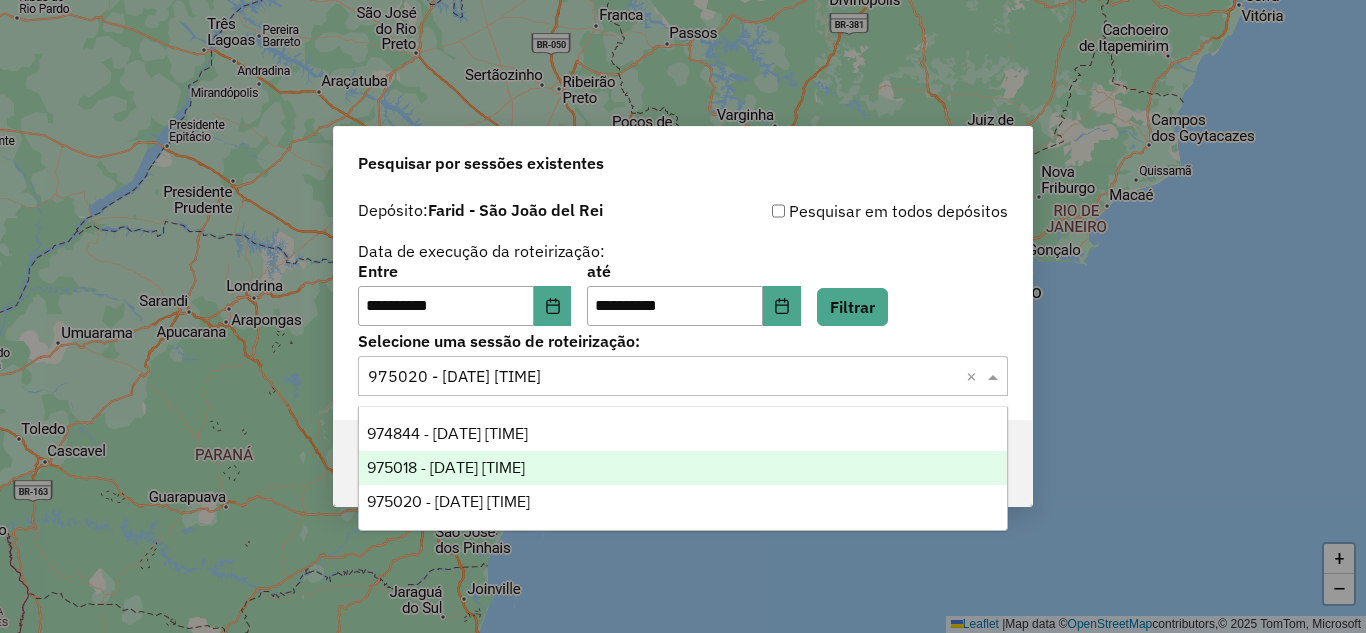 click on "975018 - 05/08/2025 18:53" at bounding box center (683, 468) 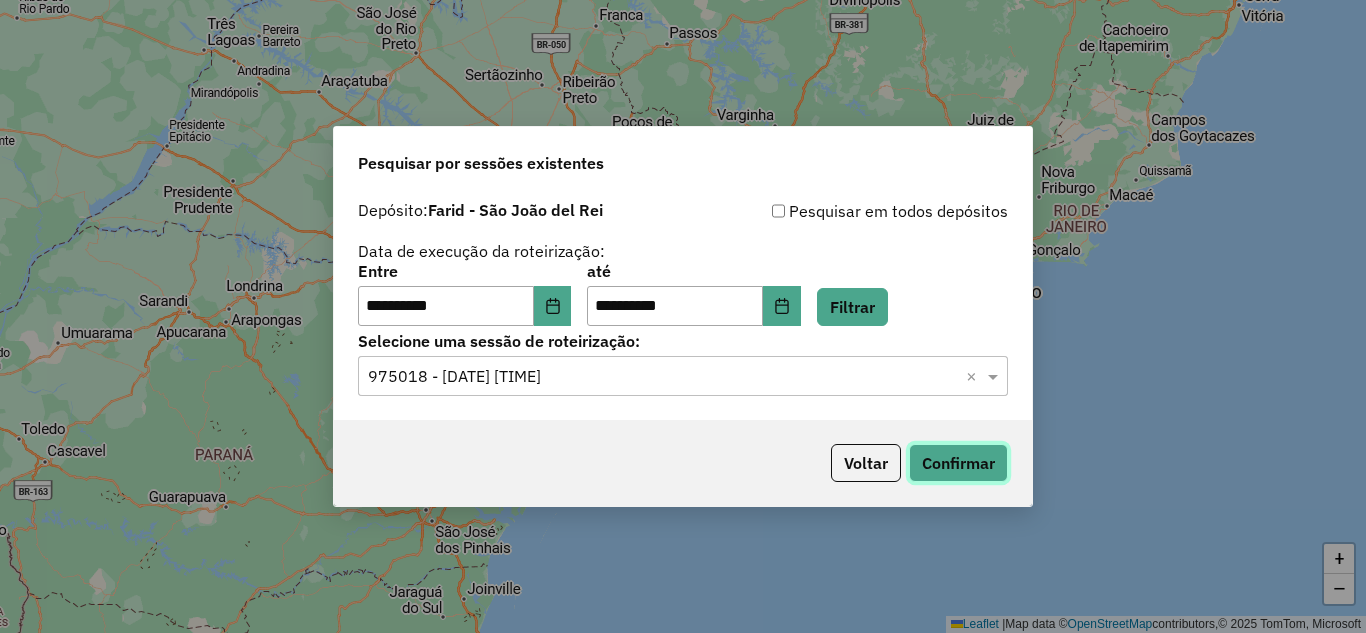 click on "Confirmar" 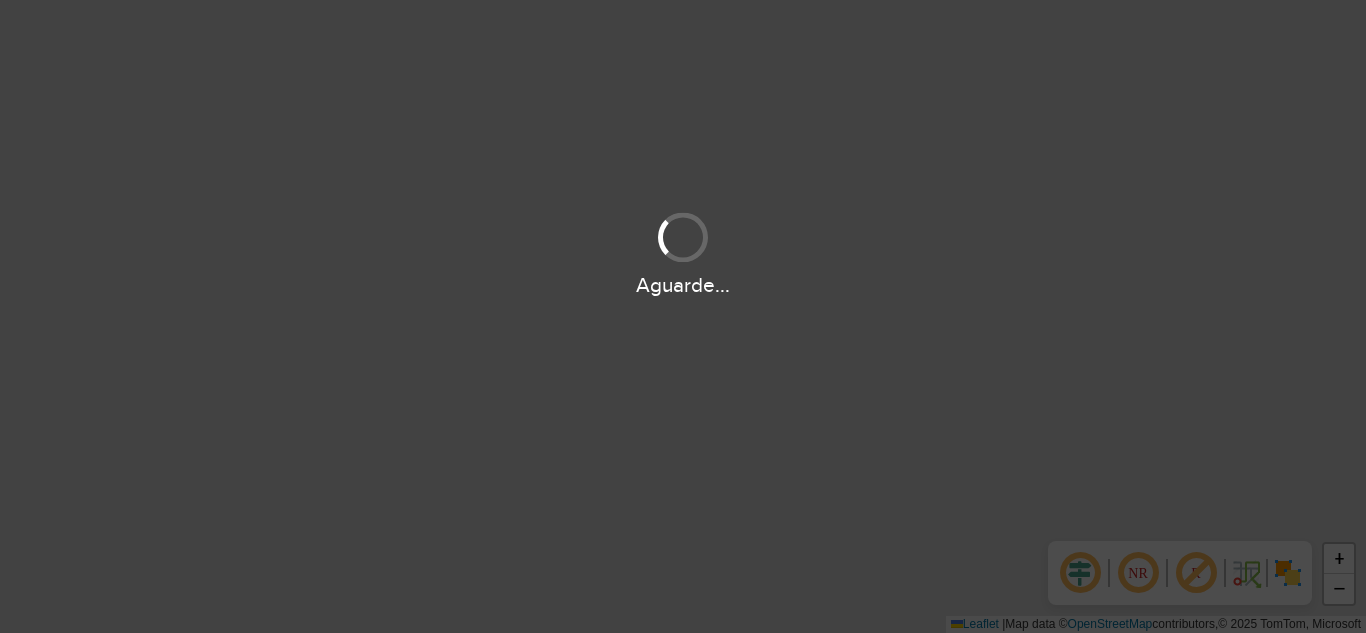 scroll, scrollTop: 0, scrollLeft: 0, axis: both 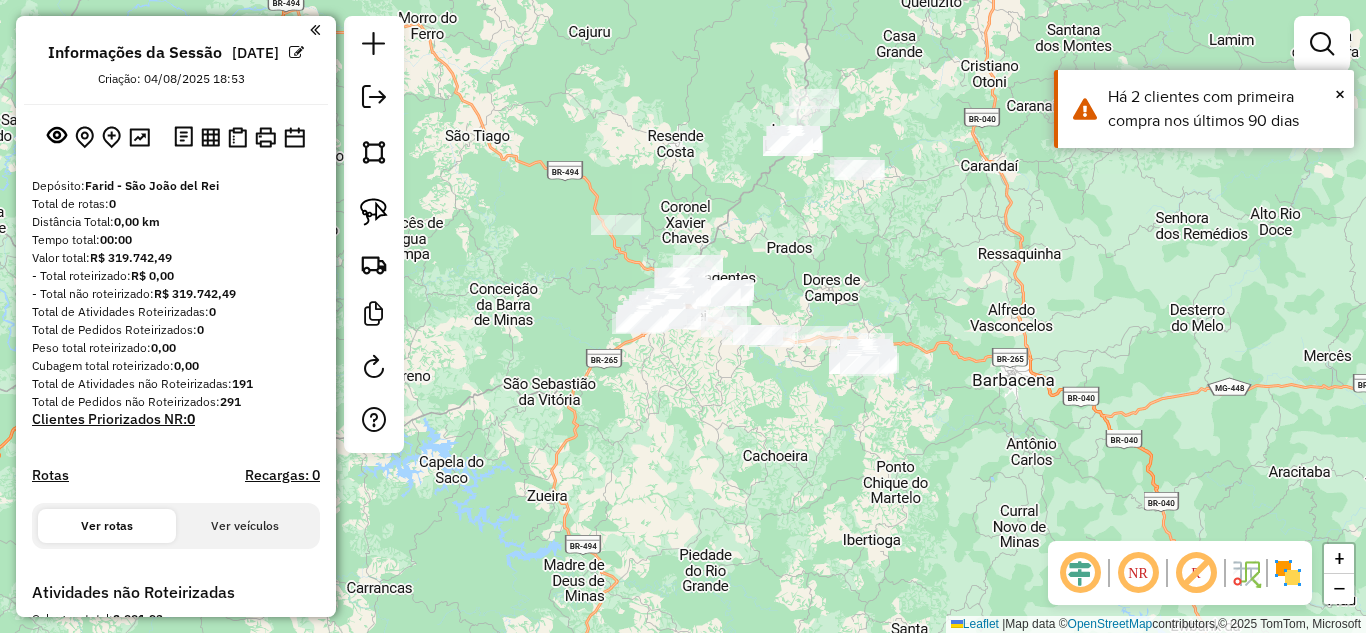 click 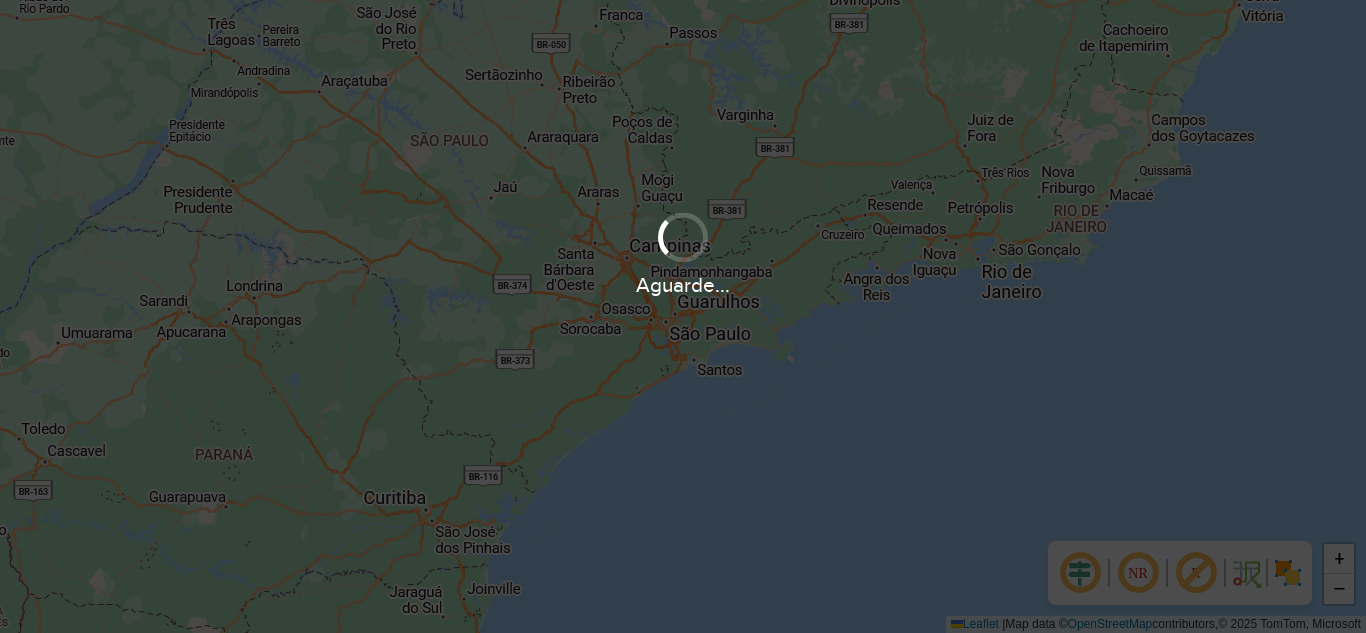 scroll, scrollTop: 0, scrollLeft: 0, axis: both 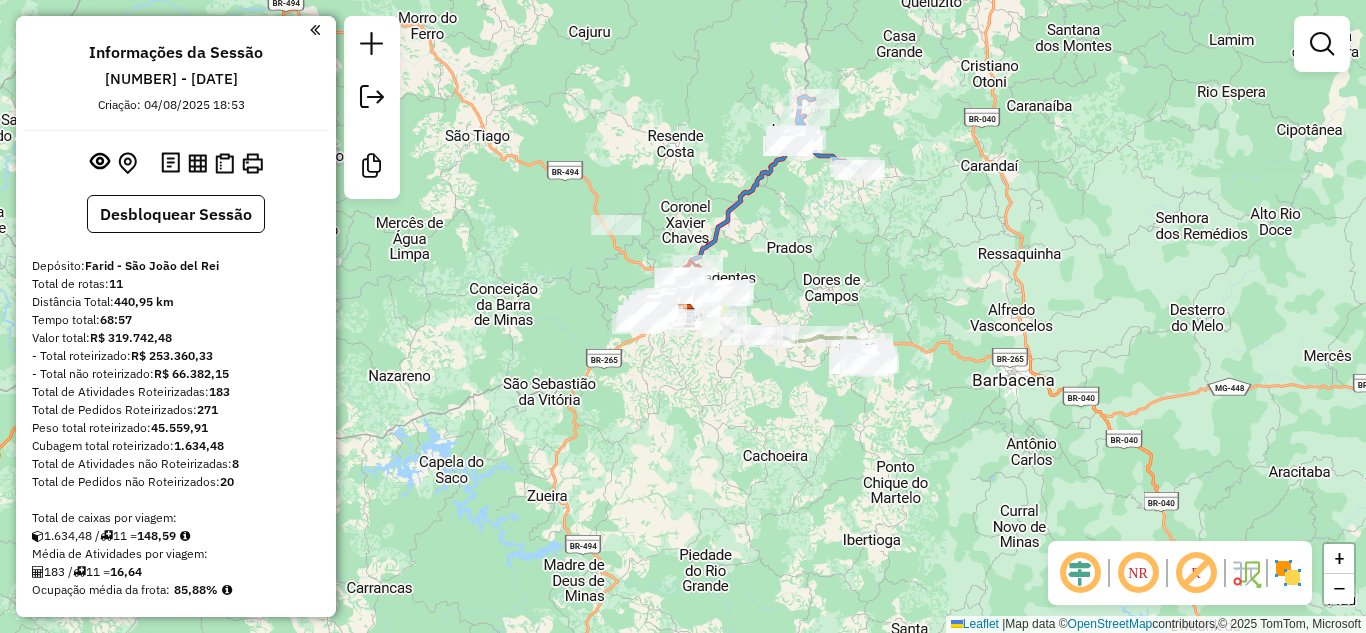 click 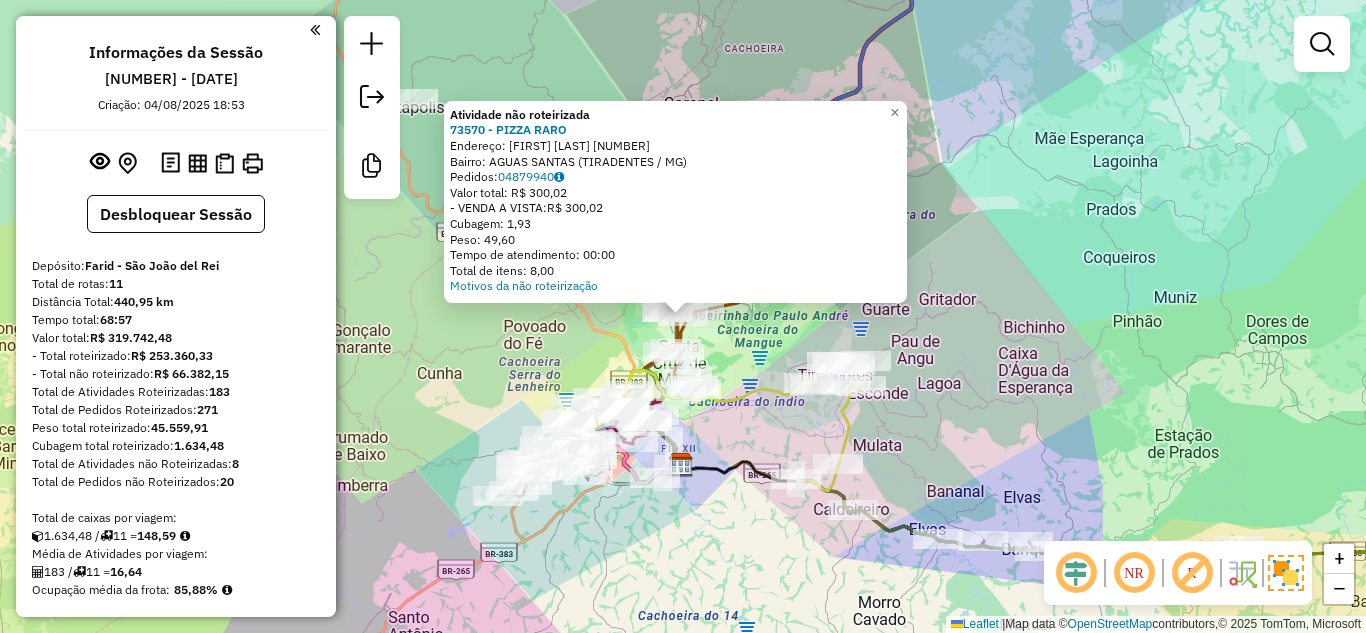 click on "Atividade não roteirizada 73570 - PIZZA RARO Endereço: PRESIDENTE CASTELO BRANCO 3151 Bairro: AGUAS SANTAS (TIRADENTES / [STATE]) Pedidos: 04879940 Valor total: R$ 300,02 - VENDA A VISTA: R$ 300,02 Cubagem: 1,93 Peso: 49,60 Tempo de atendimento: 00:00 Total de itens: 8,00 Motivos da não roteirização × Janela de atendimento Grade de atendimento Capacidade Transportadoras Veículos Cliente Pedidos Rotas Selecione os dias de semana para filtrar as janelas de atendimento Seg Ter Qua Qui Sex Sáb Dom Informe o período da janela de atendimento: De: Até: Filtrar exatamente a janela do cliente Considerar janela de atendimento padrão Selecione os dias de semana para filtrar as grades de atendimento Seg Ter Qua Qui Sex Sáb Dom Considerar clientes sem dia de atendimento cadastrado Clientes fora do dia de atendimento selecionado Filtrar as atividades entre os valores definidos abaixo: Peso mínimo: Peso máximo: Cubagem mínima: Cubagem máxima: De: +" 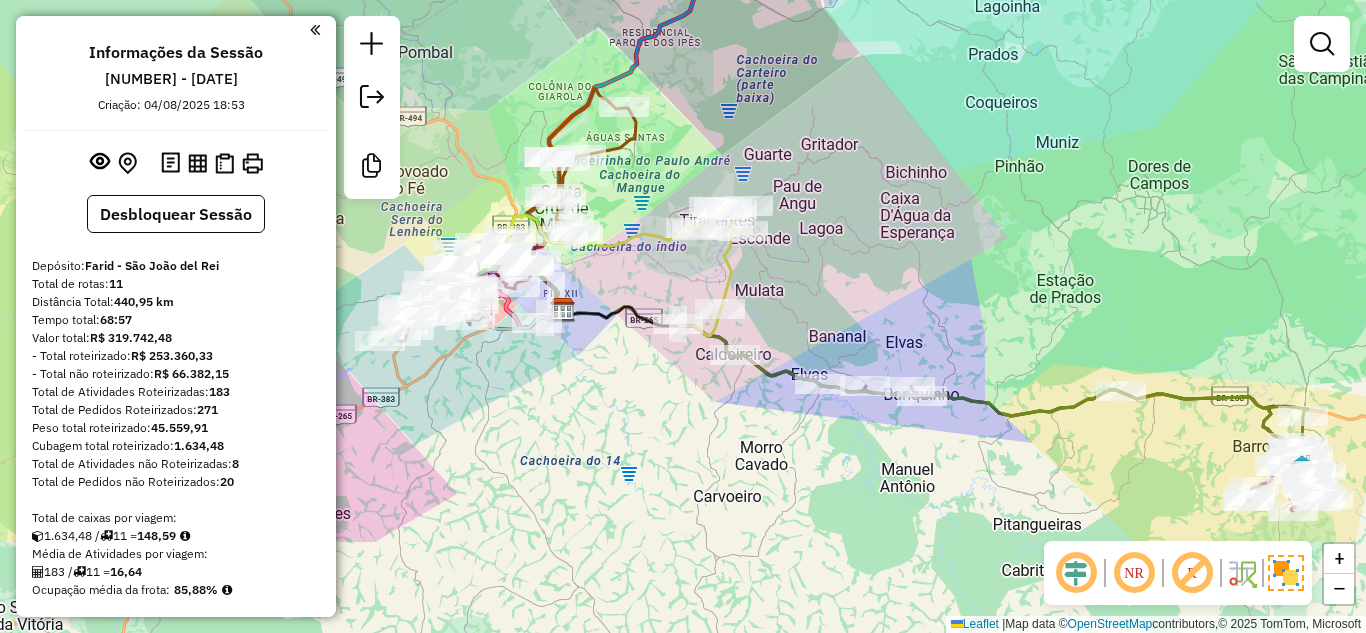 drag, startPoint x: 959, startPoint y: 326, endPoint x: 915, endPoint y: 261, distance: 78.492035 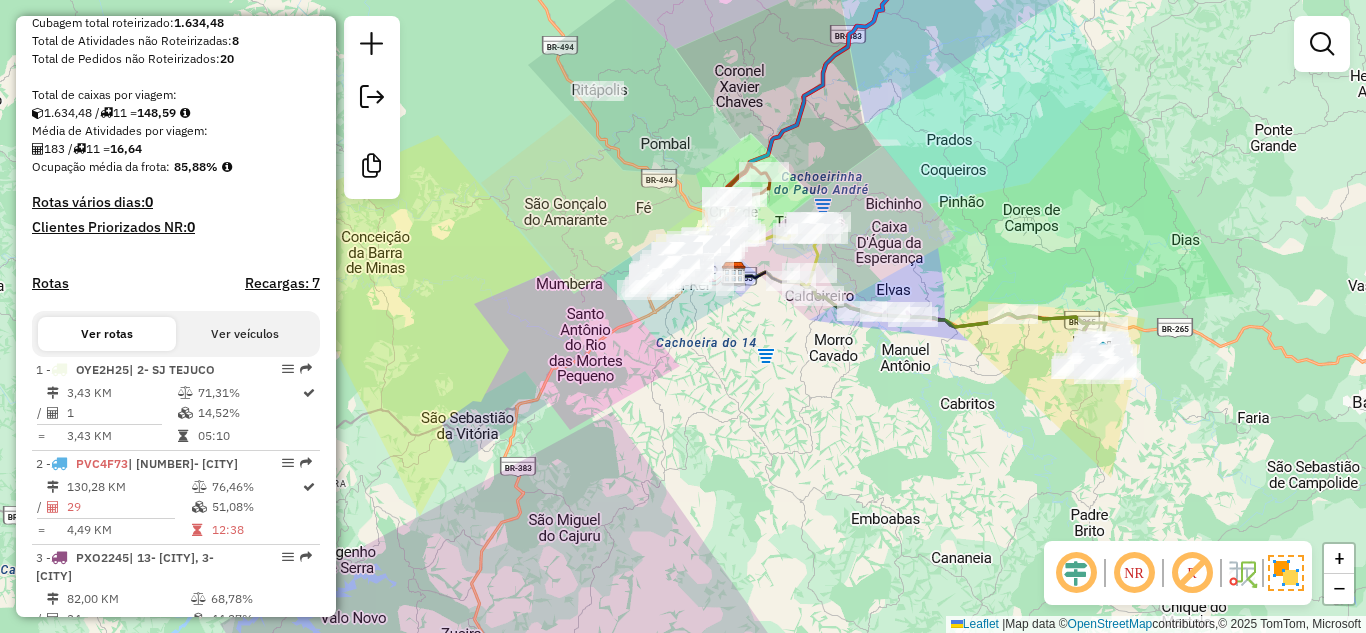 scroll, scrollTop: 500, scrollLeft: 0, axis: vertical 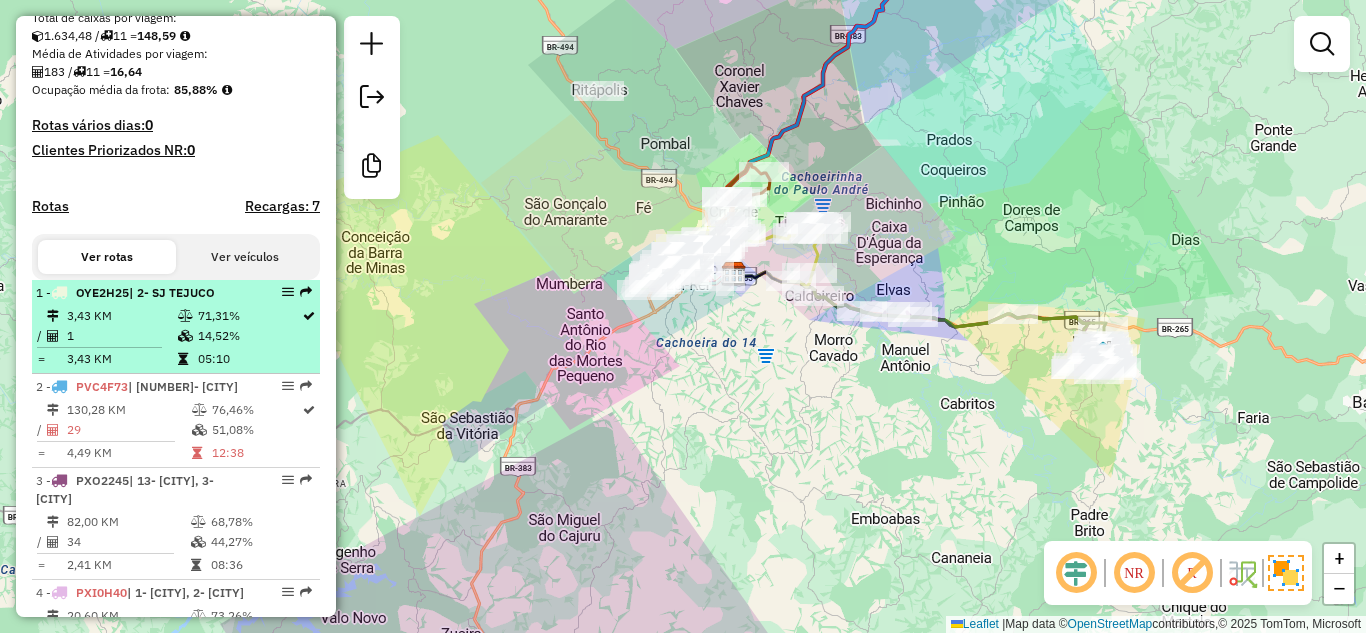 click on "1" at bounding box center [121, 336] 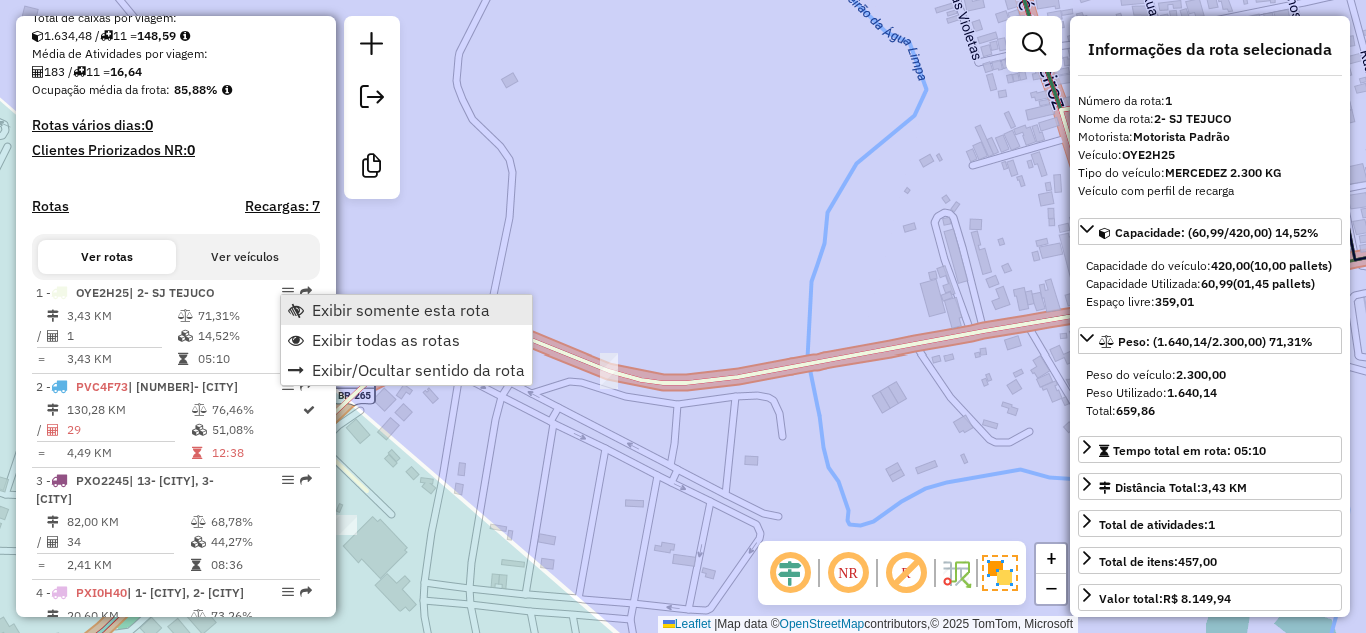 click on "Exibir somente esta rota" at bounding box center (401, 310) 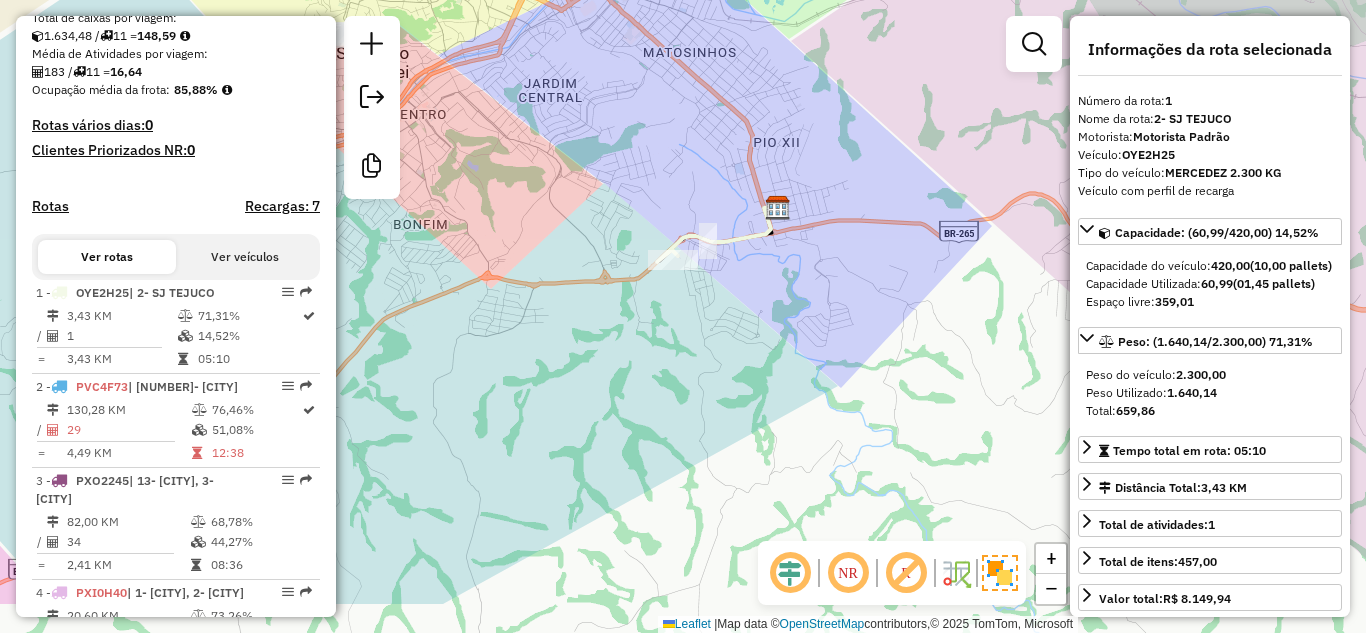 drag, startPoint x: 755, startPoint y: 432, endPoint x: 755, endPoint y: 296, distance: 136 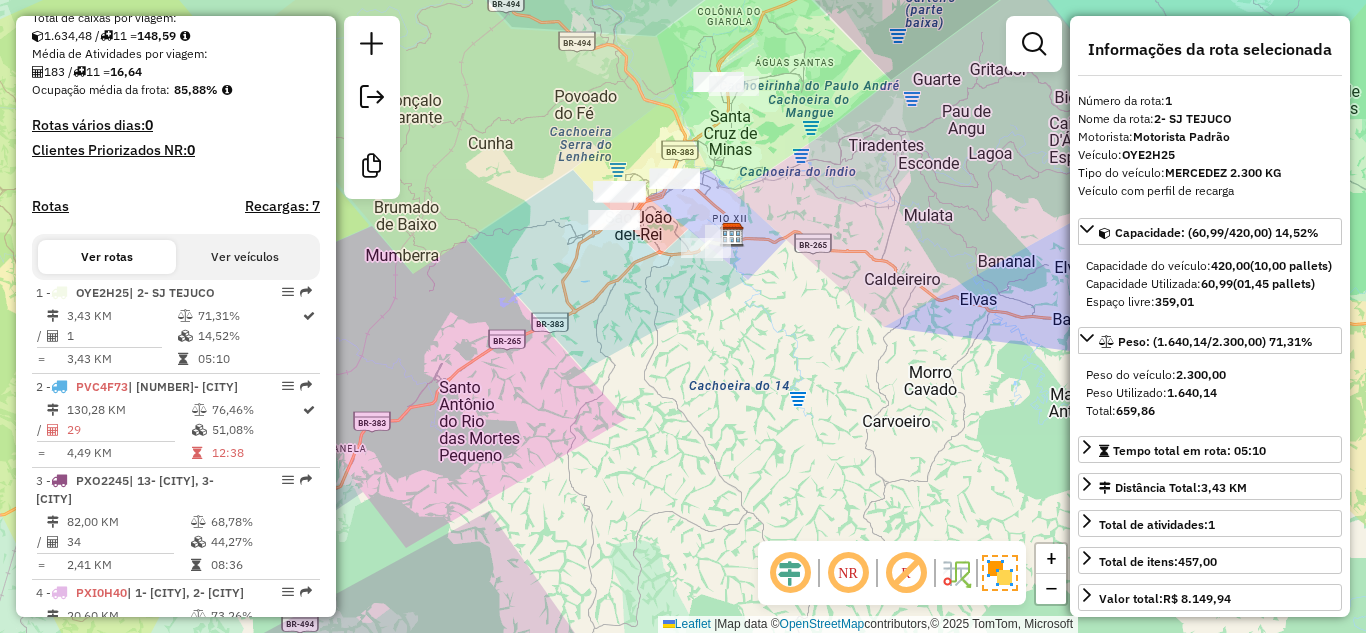 drag, startPoint x: 820, startPoint y: 364, endPoint x: 759, endPoint y: 314, distance: 78.873314 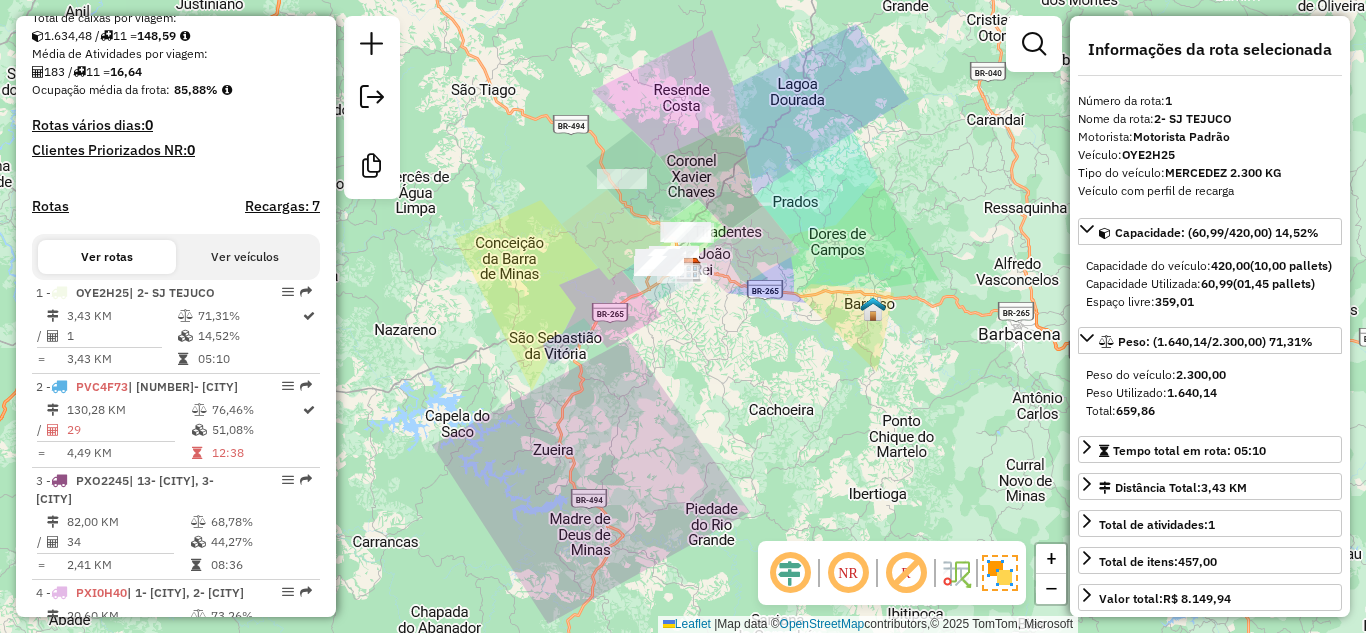 drag, startPoint x: 832, startPoint y: 372, endPoint x: 800, endPoint y: 365, distance: 32.75668 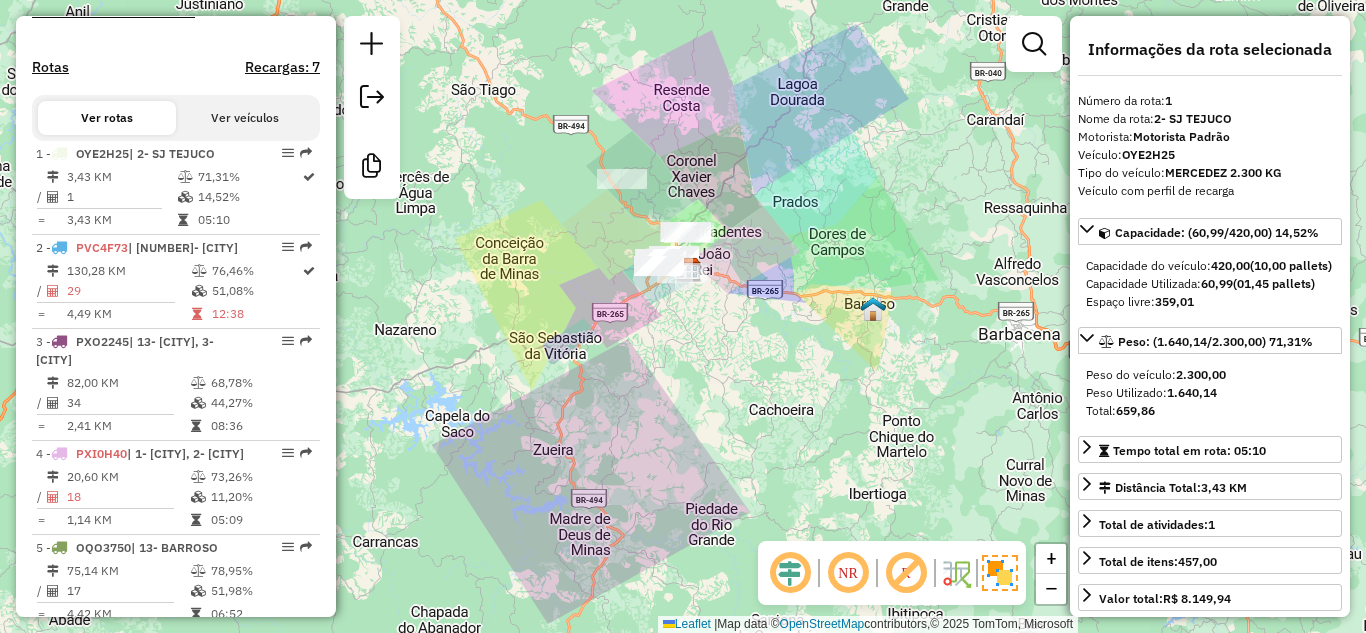 scroll, scrollTop: 289, scrollLeft: 0, axis: vertical 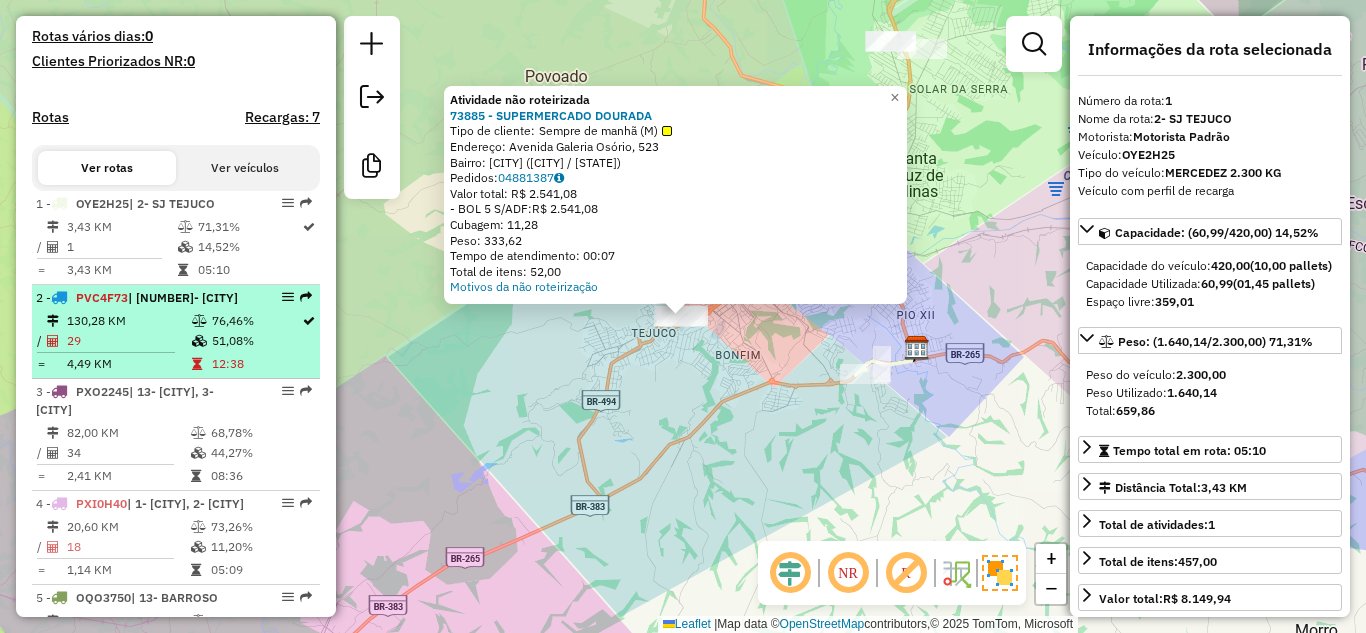 click on "[NUMBER] - [PLATE] | [NUMBER]- [CITY]" at bounding box center [142, 298] 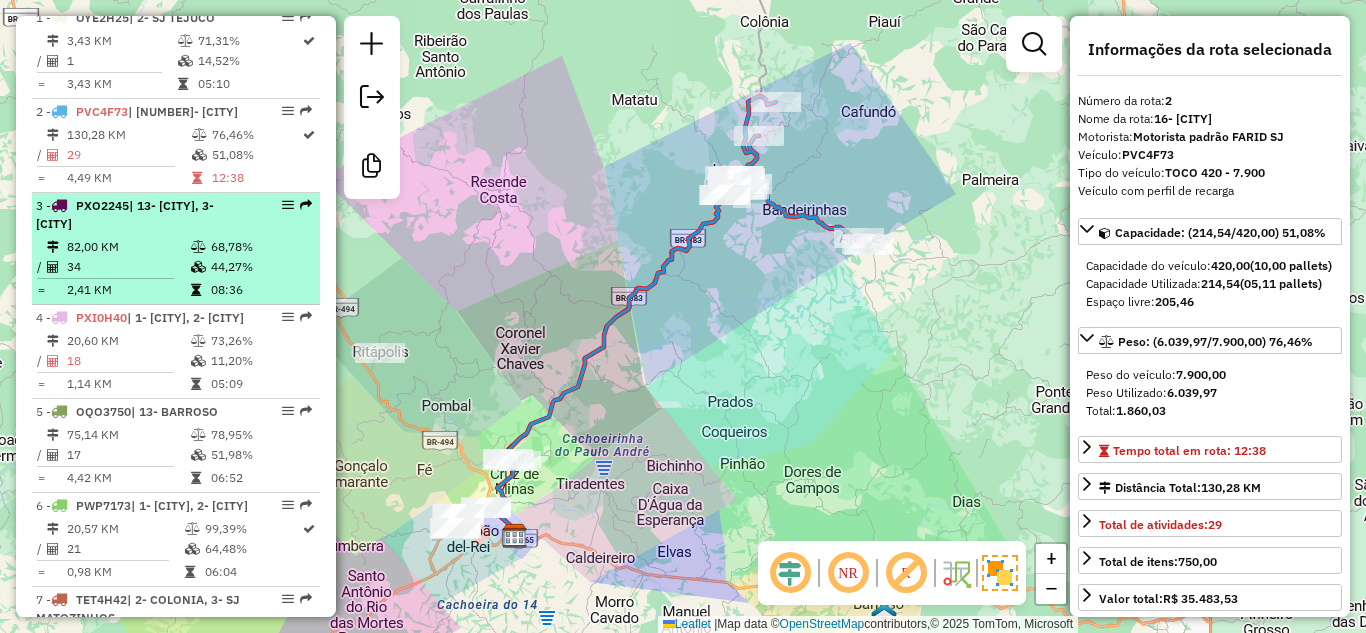 scroll, scrollTop: 789, scrollLeft: 0, axis: vertical 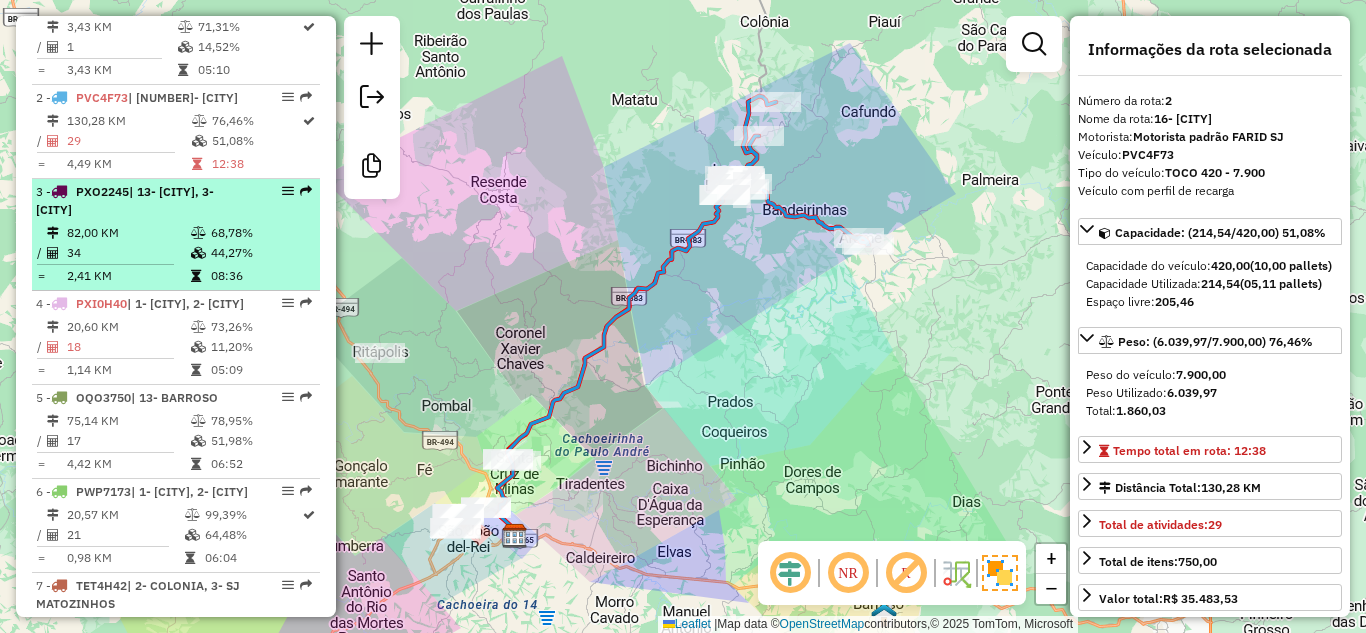 click on "34" at bounding box center [128, 253] 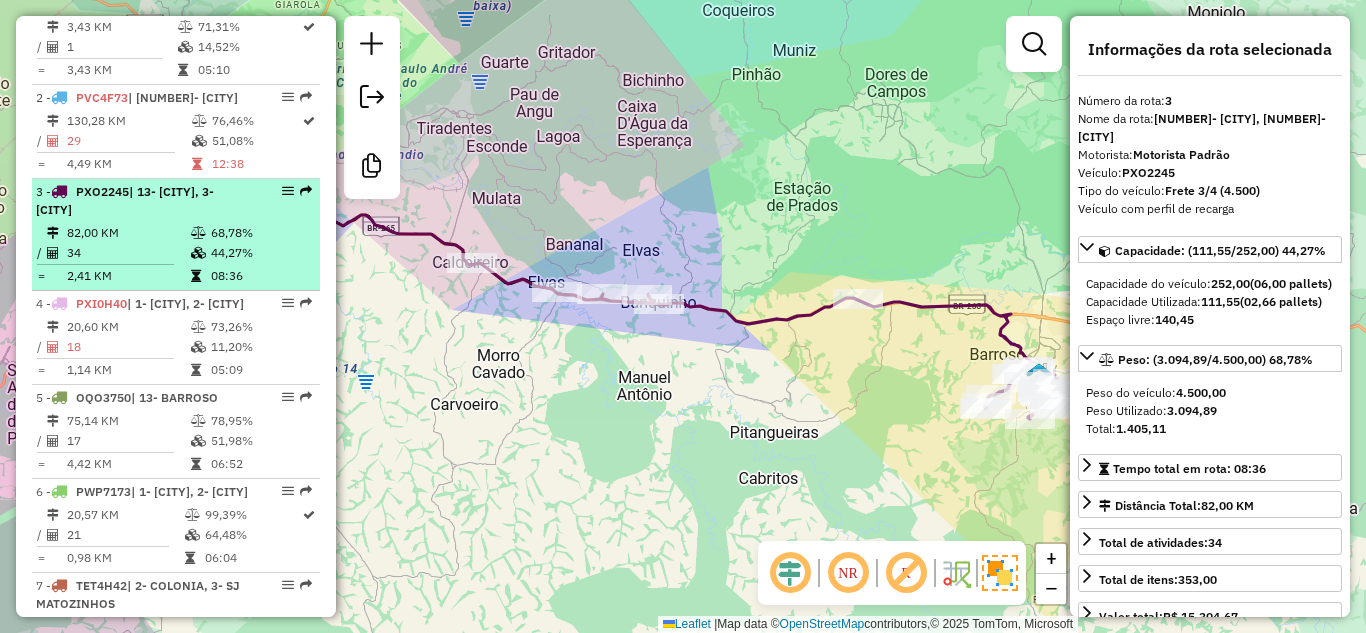 click on "34" at bounding box center (128, 253) 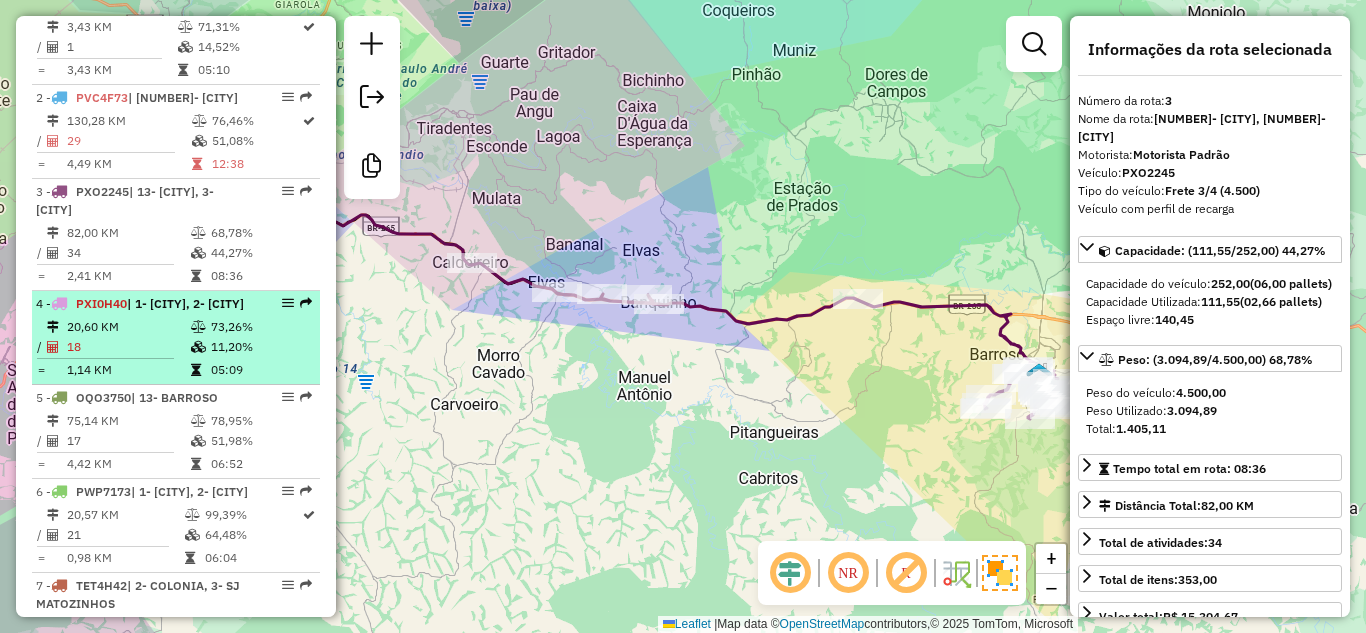 click on "20,60 KM" at bounding box center (128, 327) 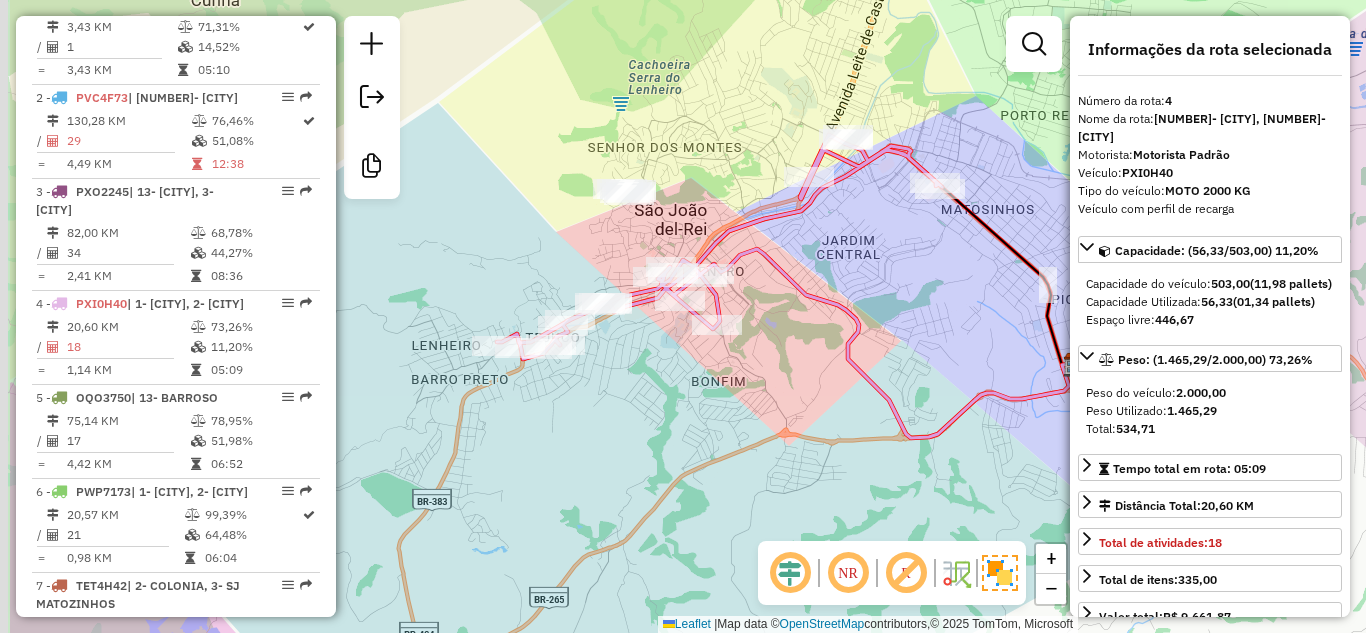drag, startPoint x: 528, startPoint y: 411, endPoint x: 676, endPoint y: 365, distance: 154.98387 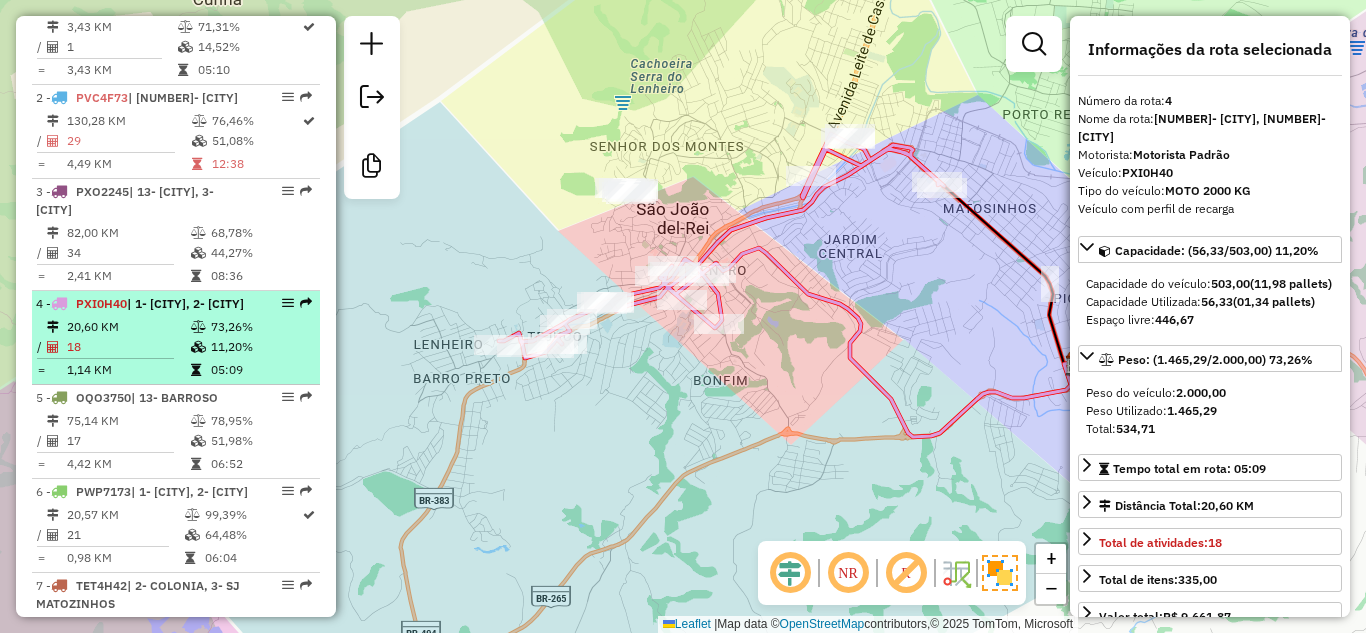 click on "18" at bounding box center (128, 347) 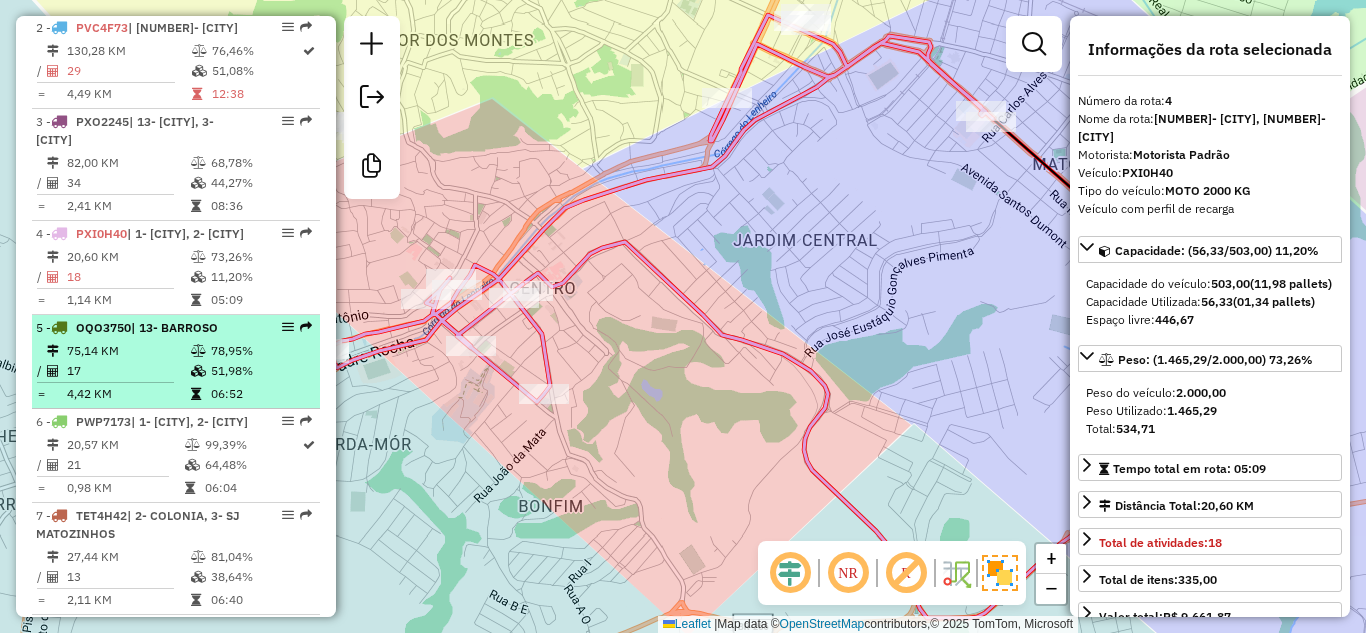 scroll, scrollTop: 889, scrollLeft: 0, axis: vertical 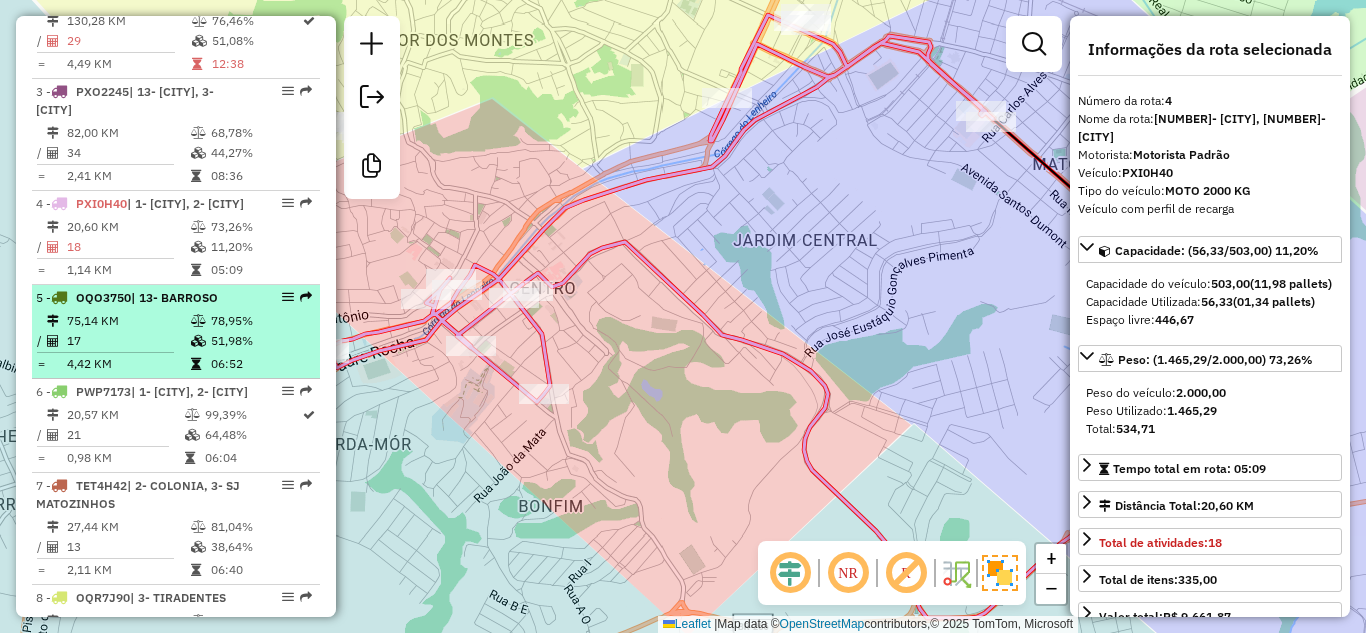 click on "| 13- BARROSO" at bounding box center [174, 297] 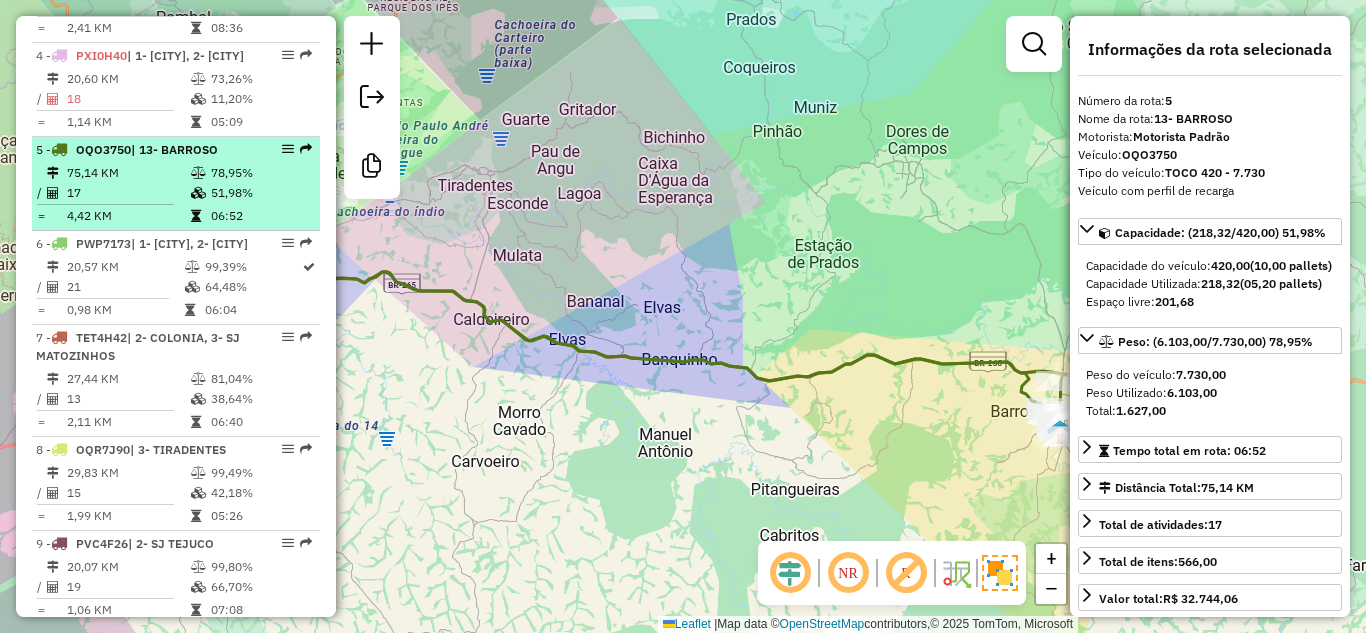 scroll, scrollTop: 1089, scrollLeft: 0, axis: vertical 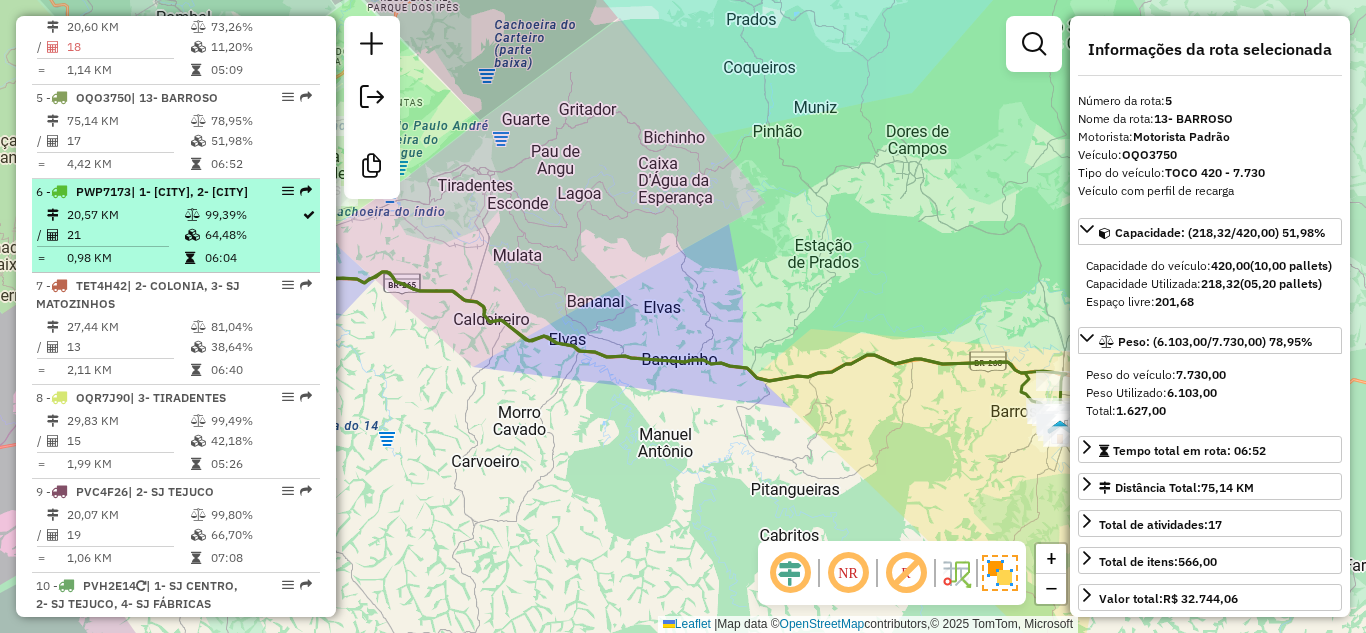 click on "[NUMBER] - [PLATE] | [NUMBER]- [CITY], [NUMBER]- [CITY]" at bounding box center (142, 192) 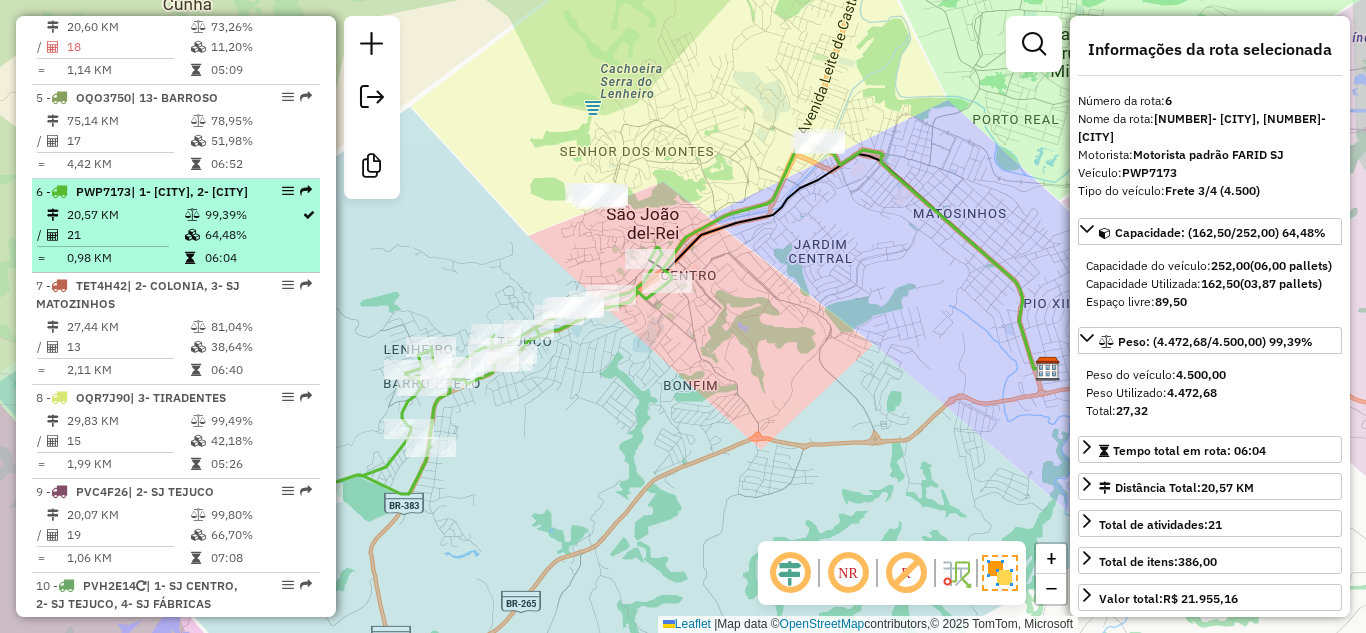 scroll, scrollTop: 1189, scrollLeft: 0, axis: vertical 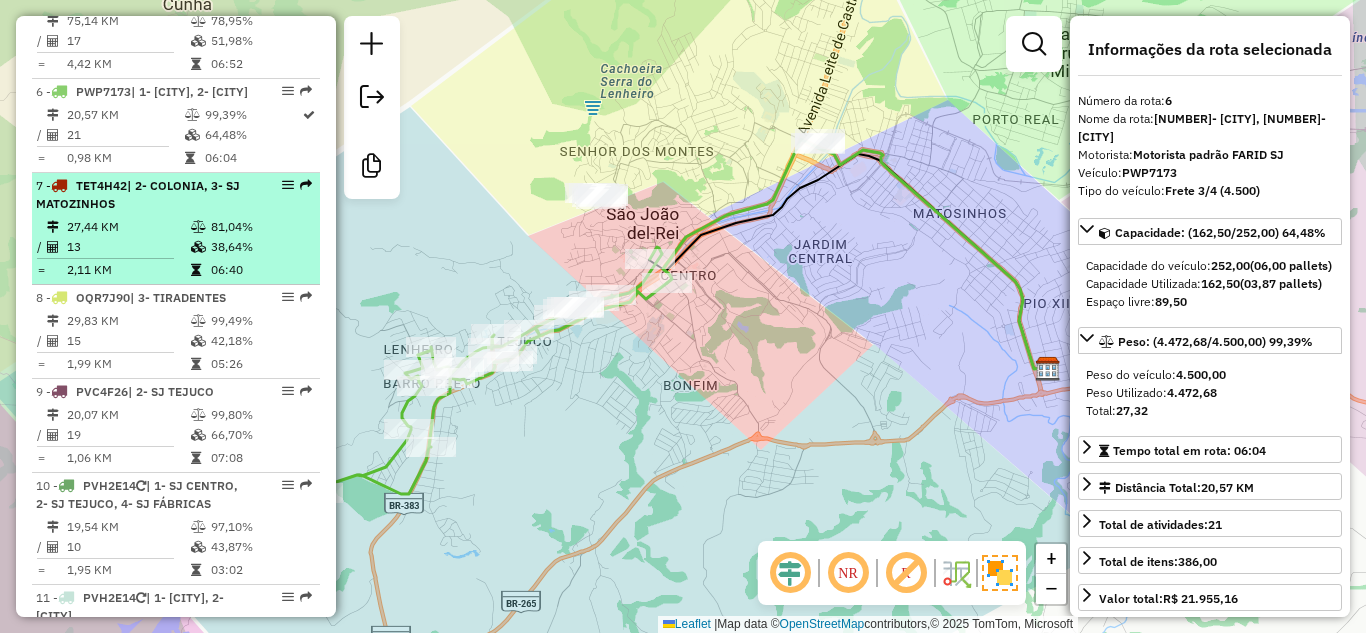 click on "7 - TET4H42 | 2- COLONIA, 3- SJ MATOZINHOS" at bounding box center [142, 195] 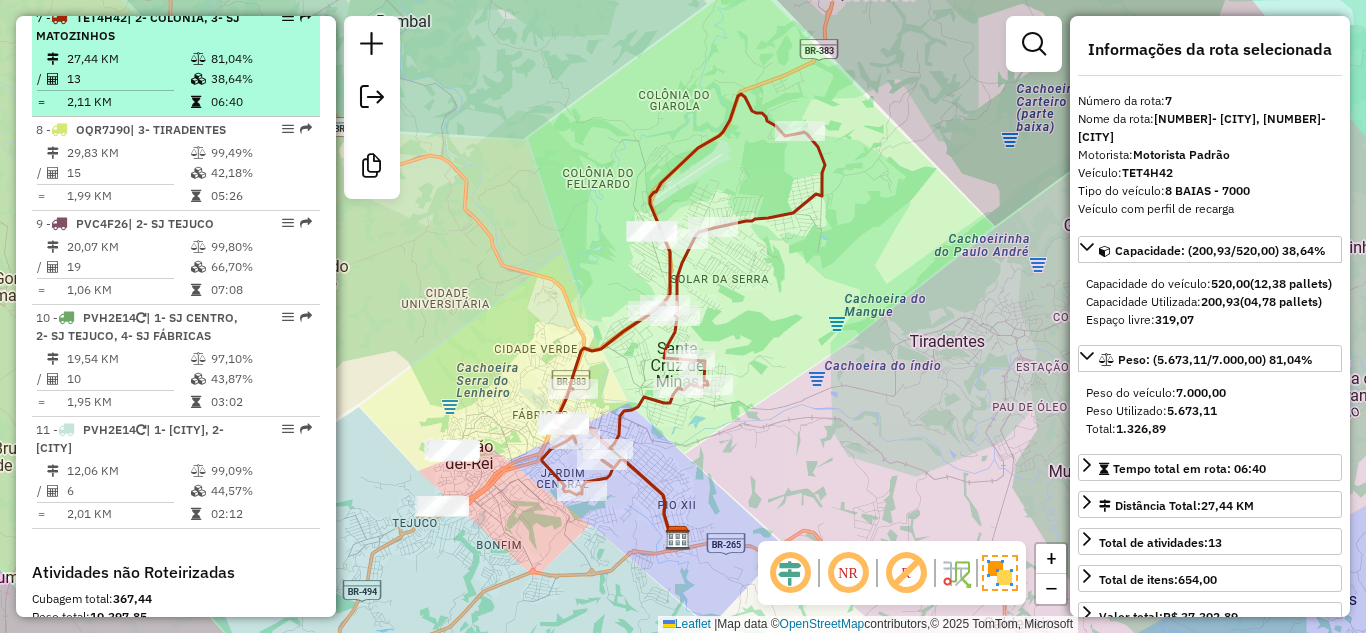 scroll, scrollTop: 1389, scrollLeft: 0, axis: vertical 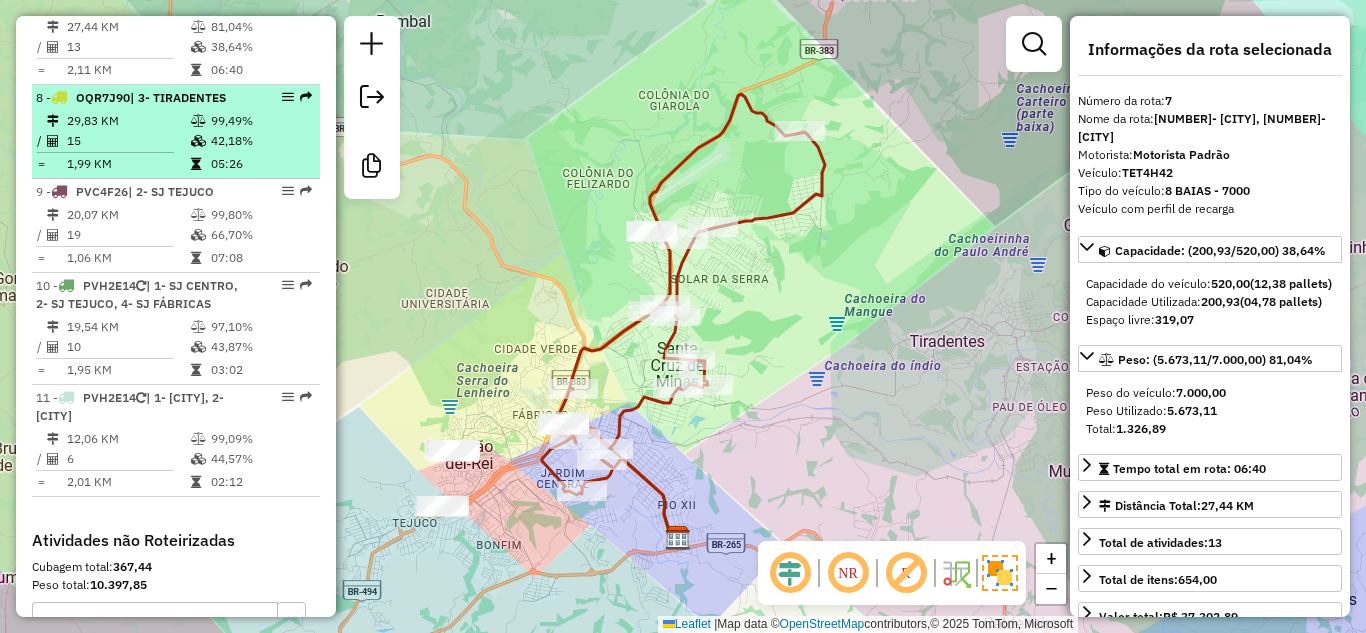 click on "15" at bounding box center (128, 141) 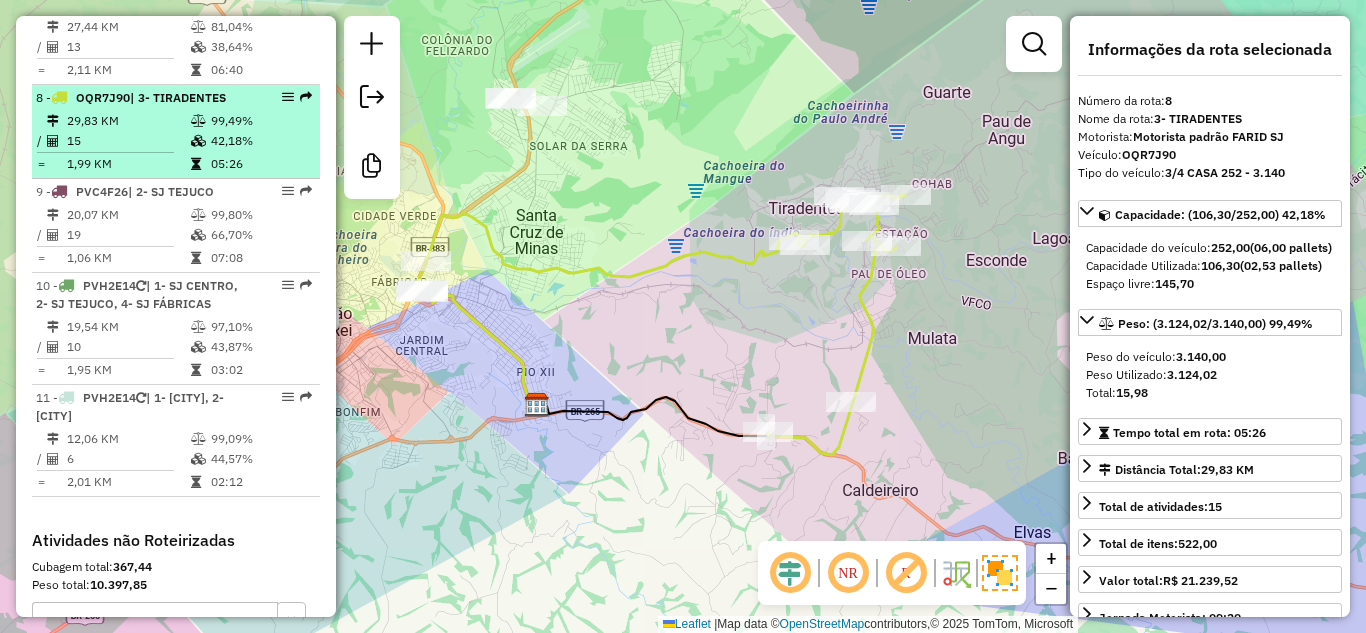 click on "29,83 KM" at bounding box center [128, 121] 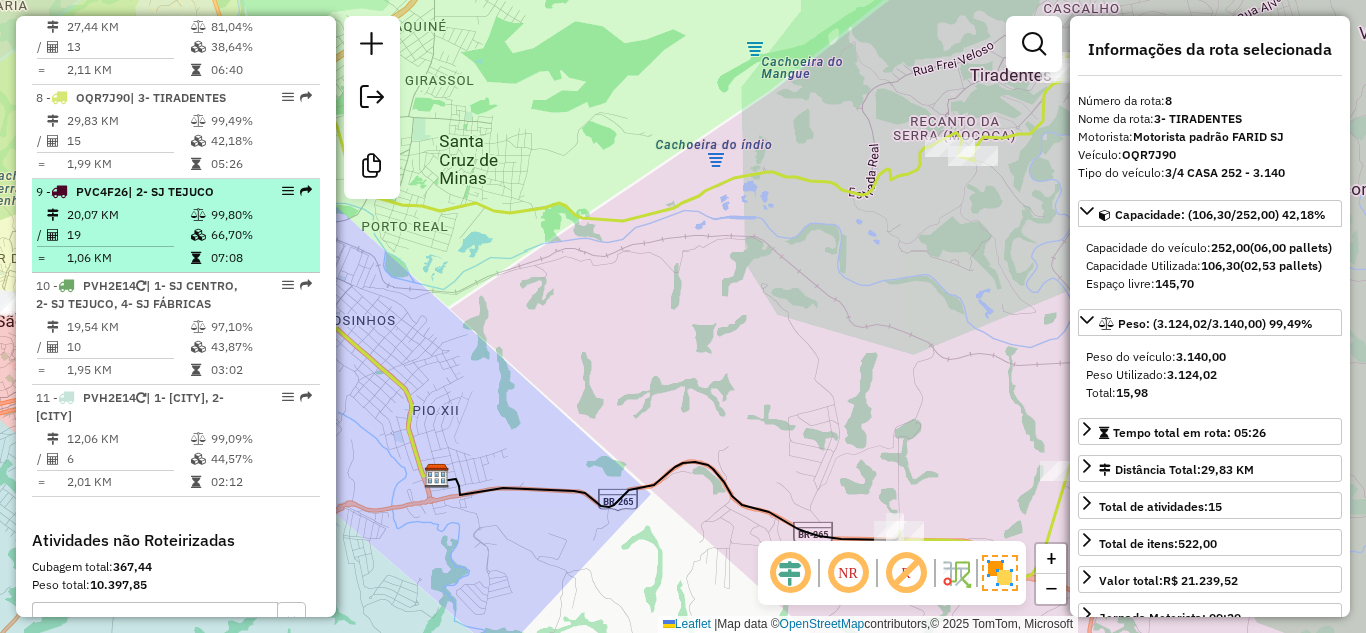 click on "9 -    PVC4F26 | 2- SJ TEJUCO 20,07 KM 99,80% / 19 66,70% = 1,06 KM 07:08" at bounding box center (176, 226) 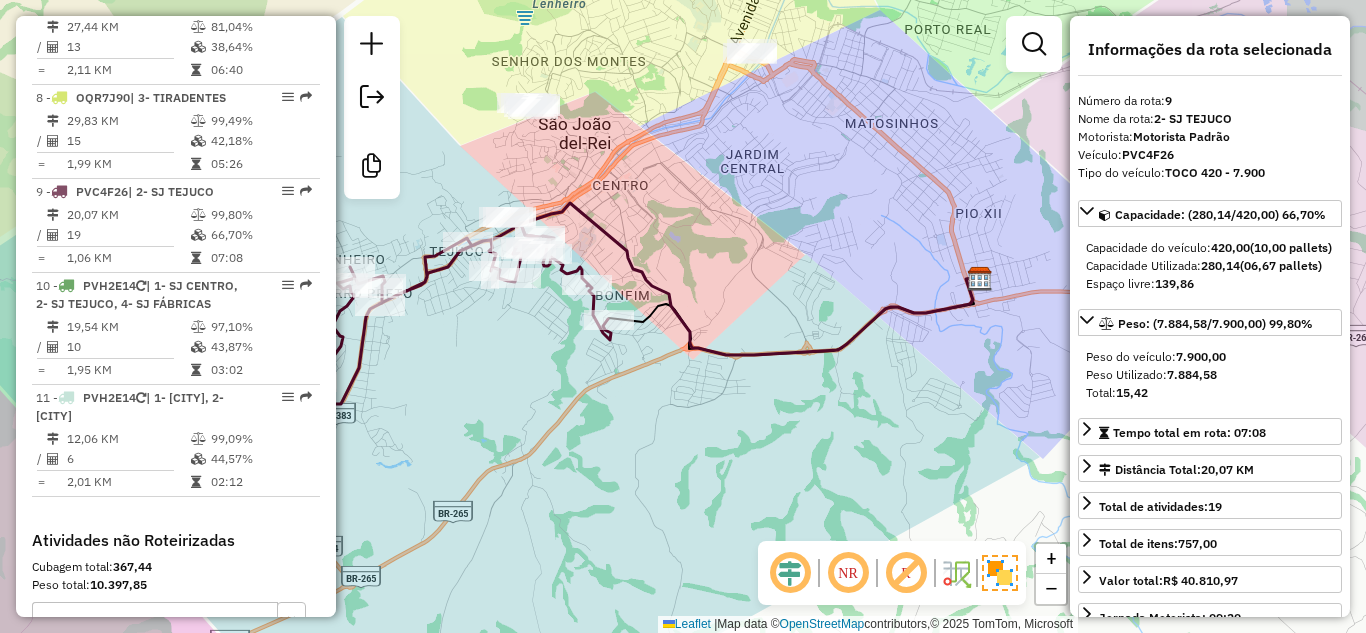 drag, startPoint x: 426, startPoint y: 384, endPoint x: 516, endPoint y: 354, distance: 94.86833 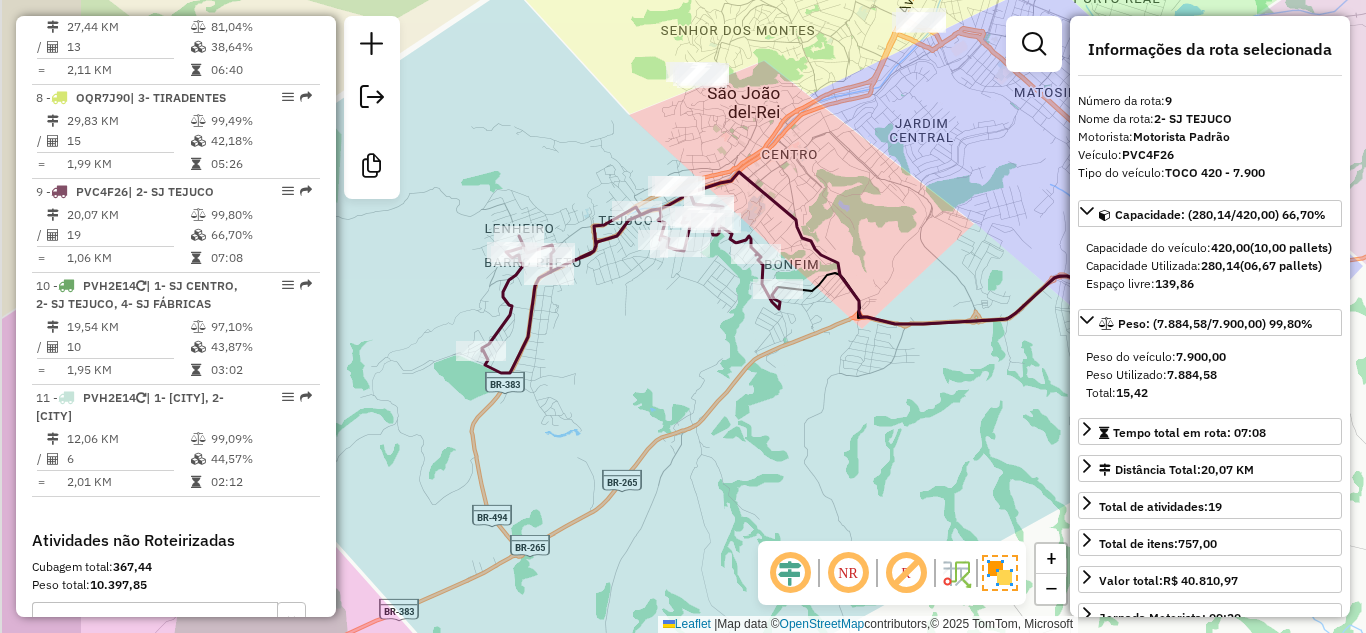 drag, startPoint x: 601, startPoint y: 338, endPoint x: 629, endPoint y: 332, distance: 28.635643 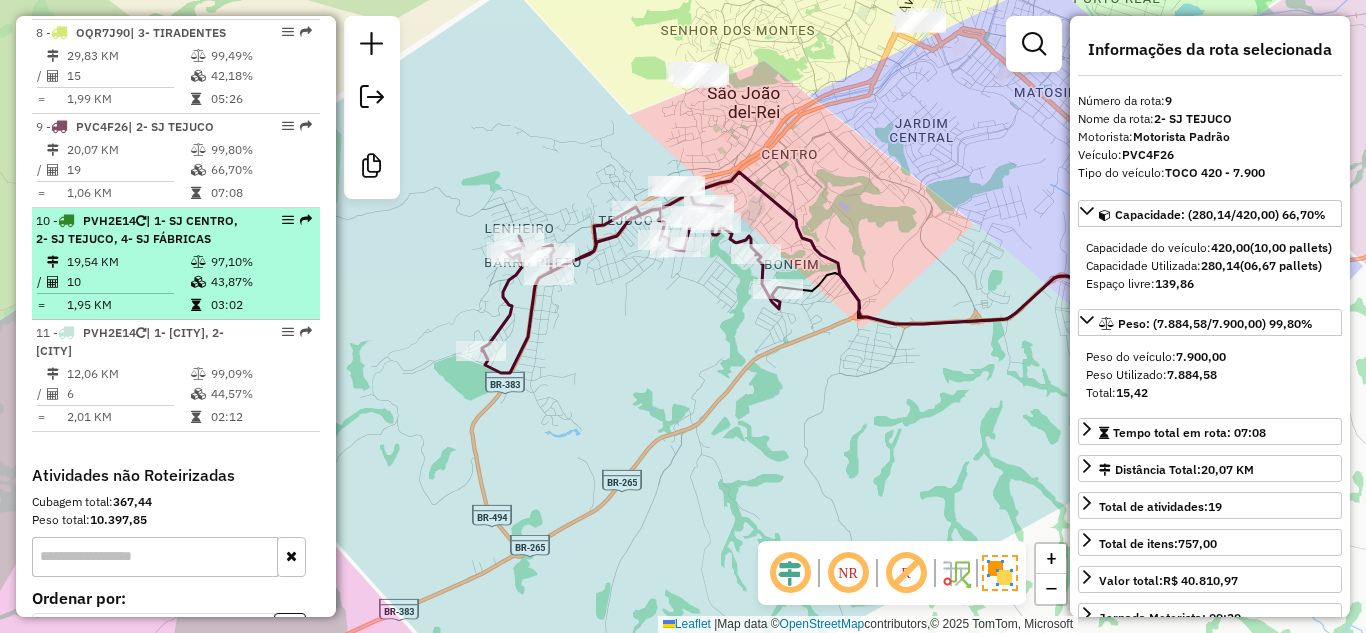 scroll, scrollTop: 1489, scrollLeft: 0, axis: vertical 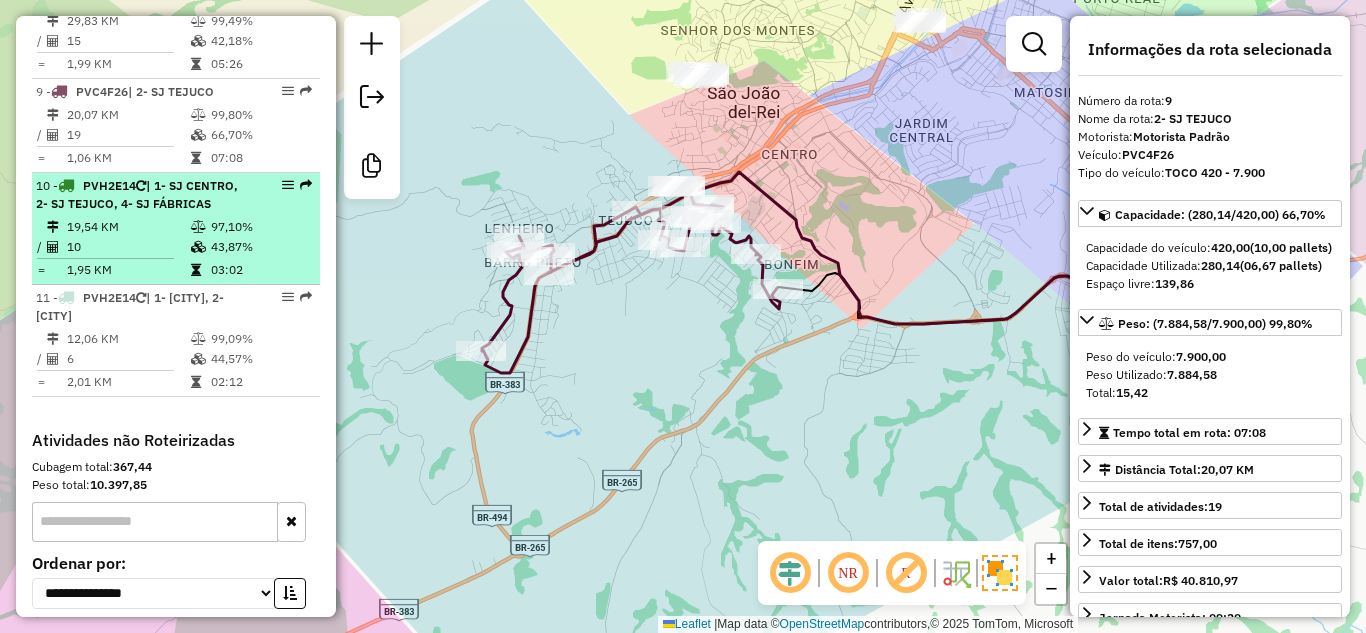 click on "| 1- SJ CENTRO, 2- SJ TEJUCO, 4- SJ FÁBRICAS" at bounding box center (137, 194) 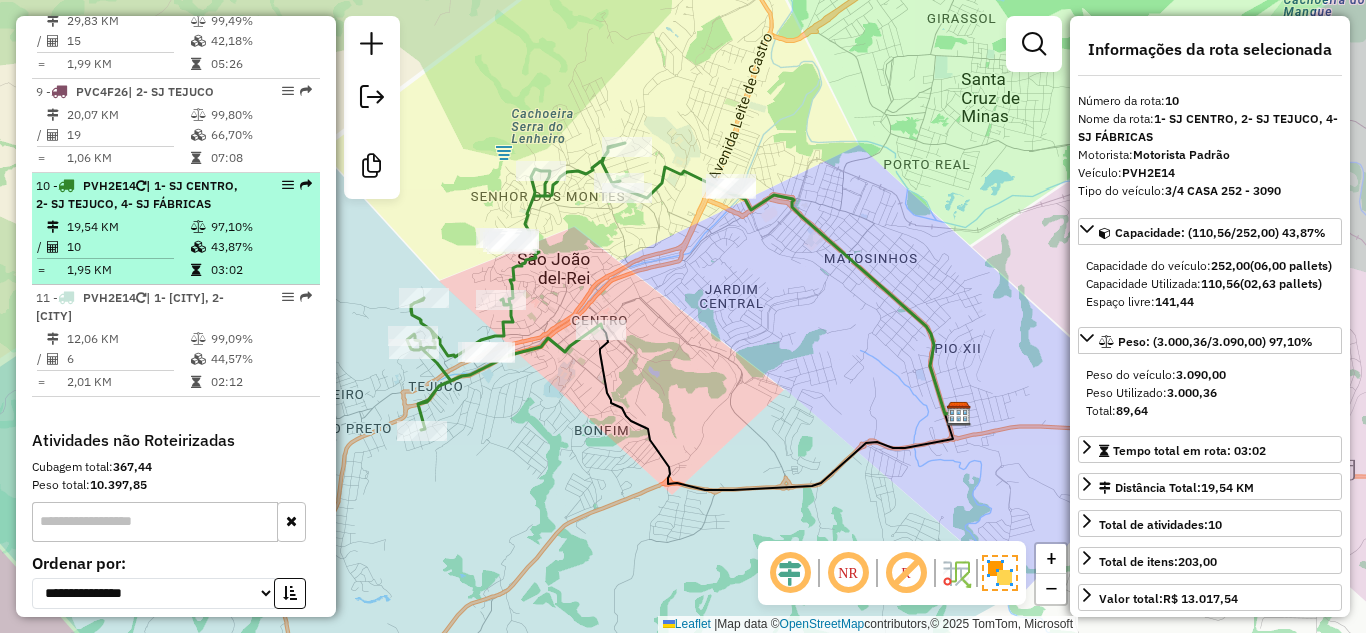 scroll, scrollTop: 1589, scrollLeft: 0, axis: vertical 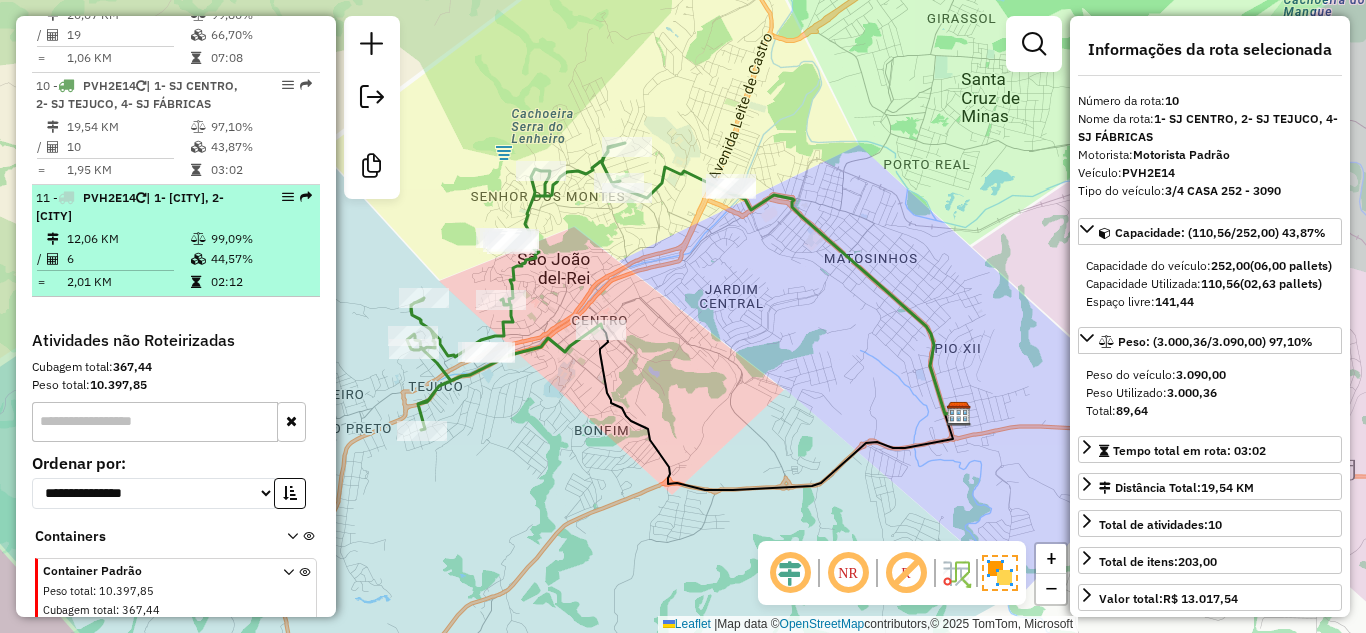 click on "12,06 KM" at bounding box center [128, 239] 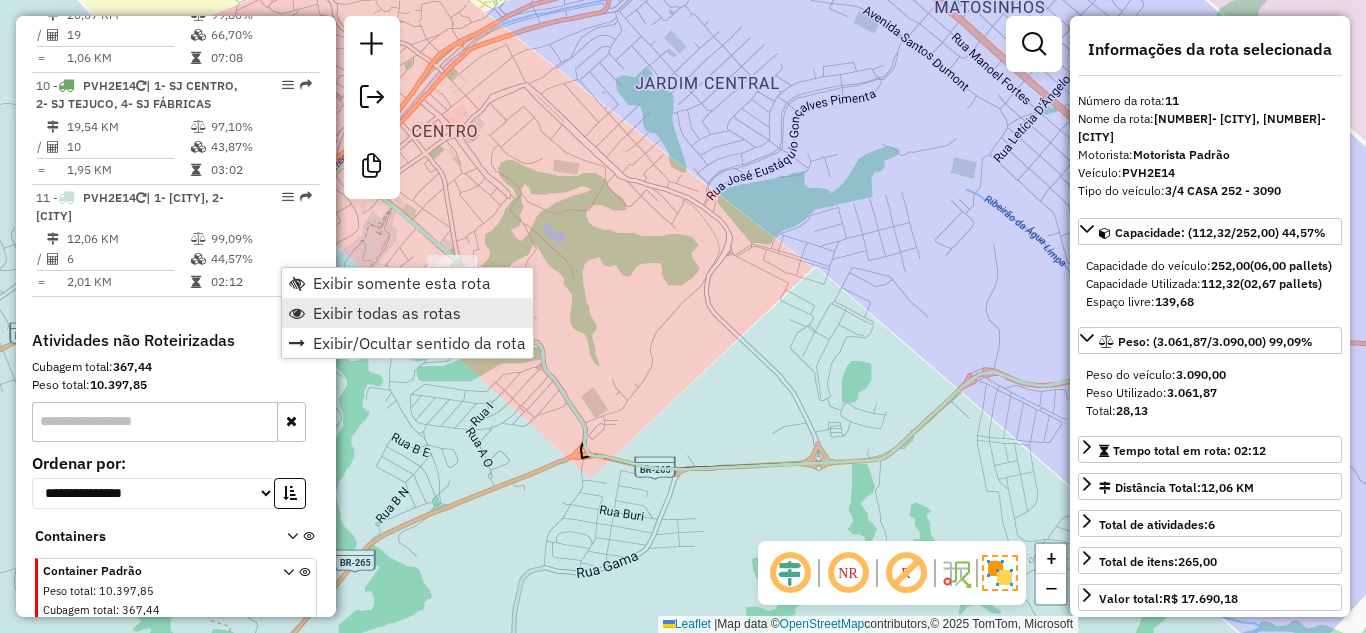 click on "Exibir todas as rotas" at bounding box center [387, 313] 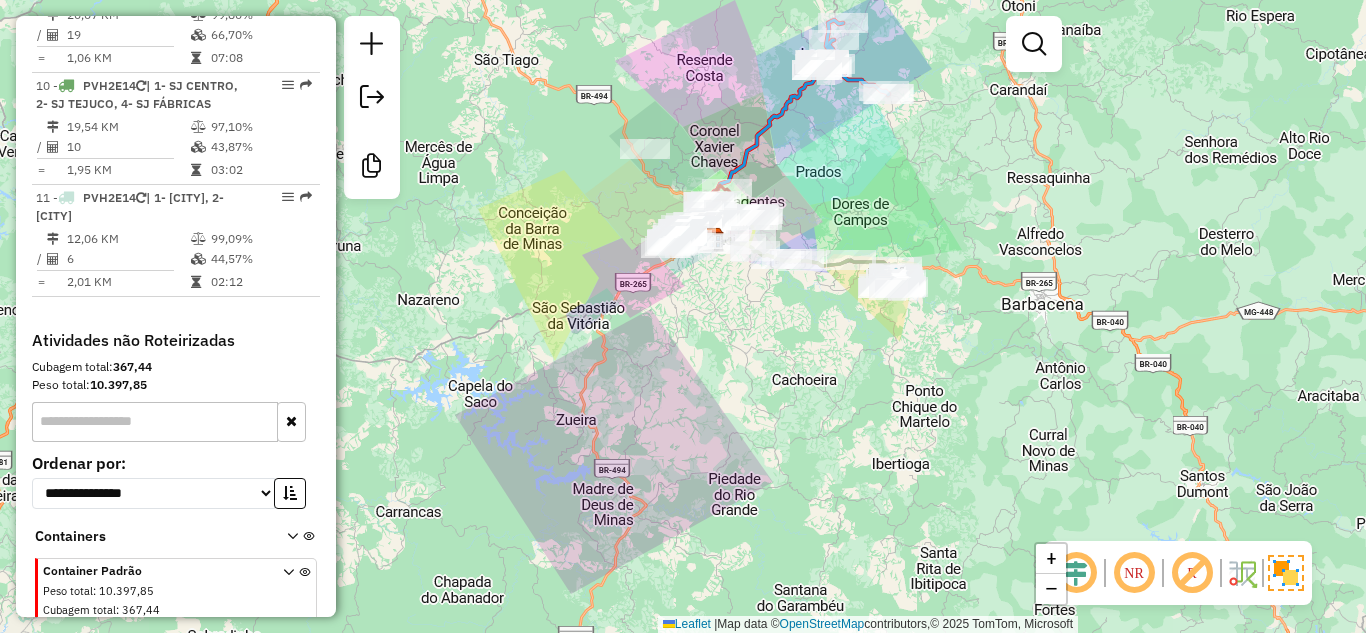 drag, startPoint x: 767, startPoint y: 455, endPoint x: 761, endPoint y: 391, distance: 64.28063 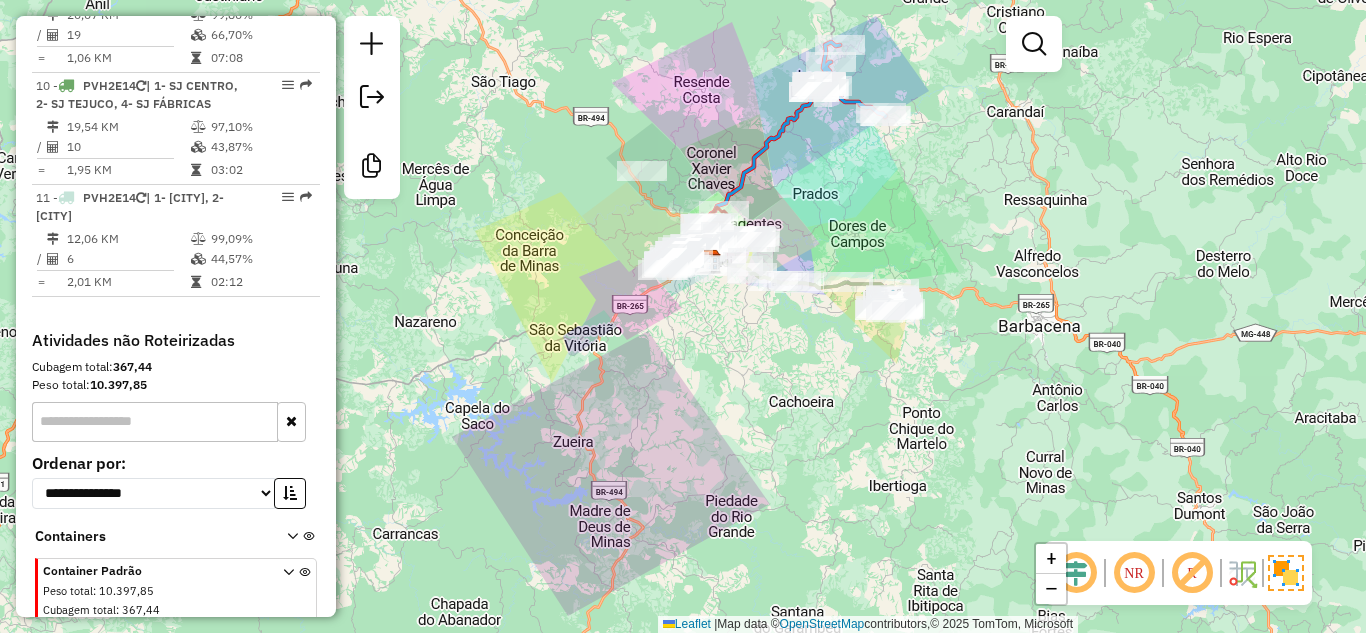 drag, startPoint x: 763, startPoint y: 394, endPoint x: 760, endPoint y: 416, distance: 22.203604 